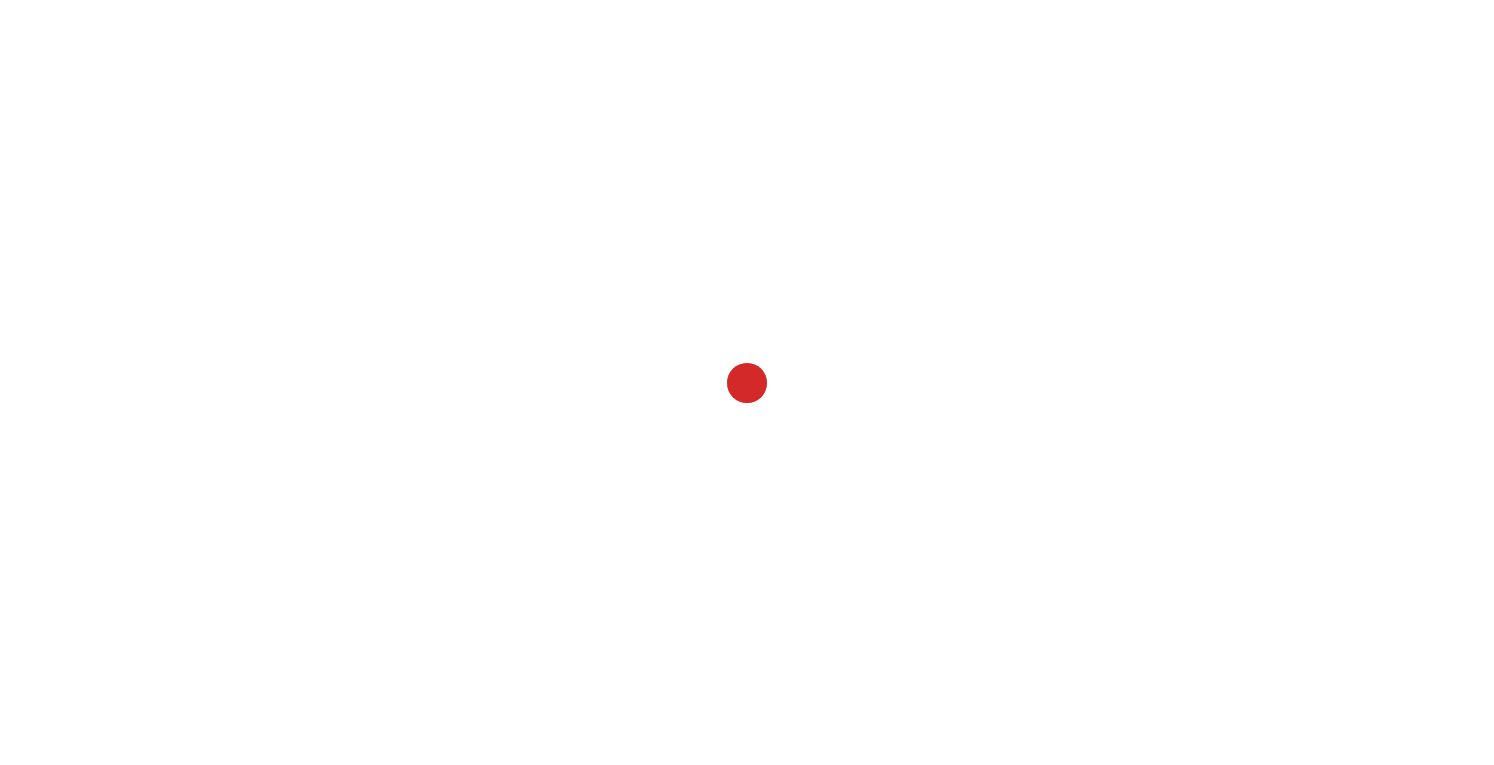 scroll, scrollTop: 0, scrollLeft: 0, axis: both 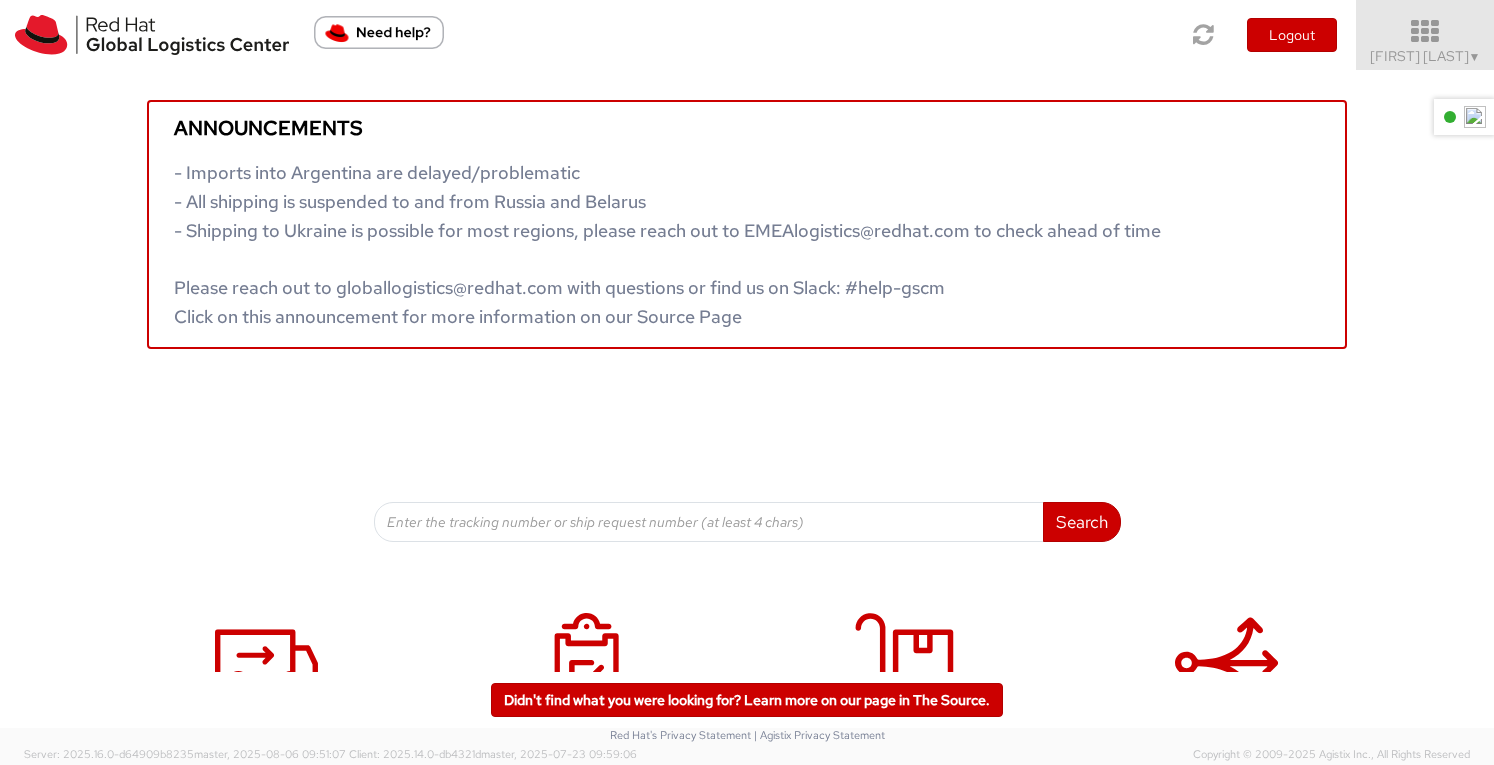 click at bounding box center [1425, 32] 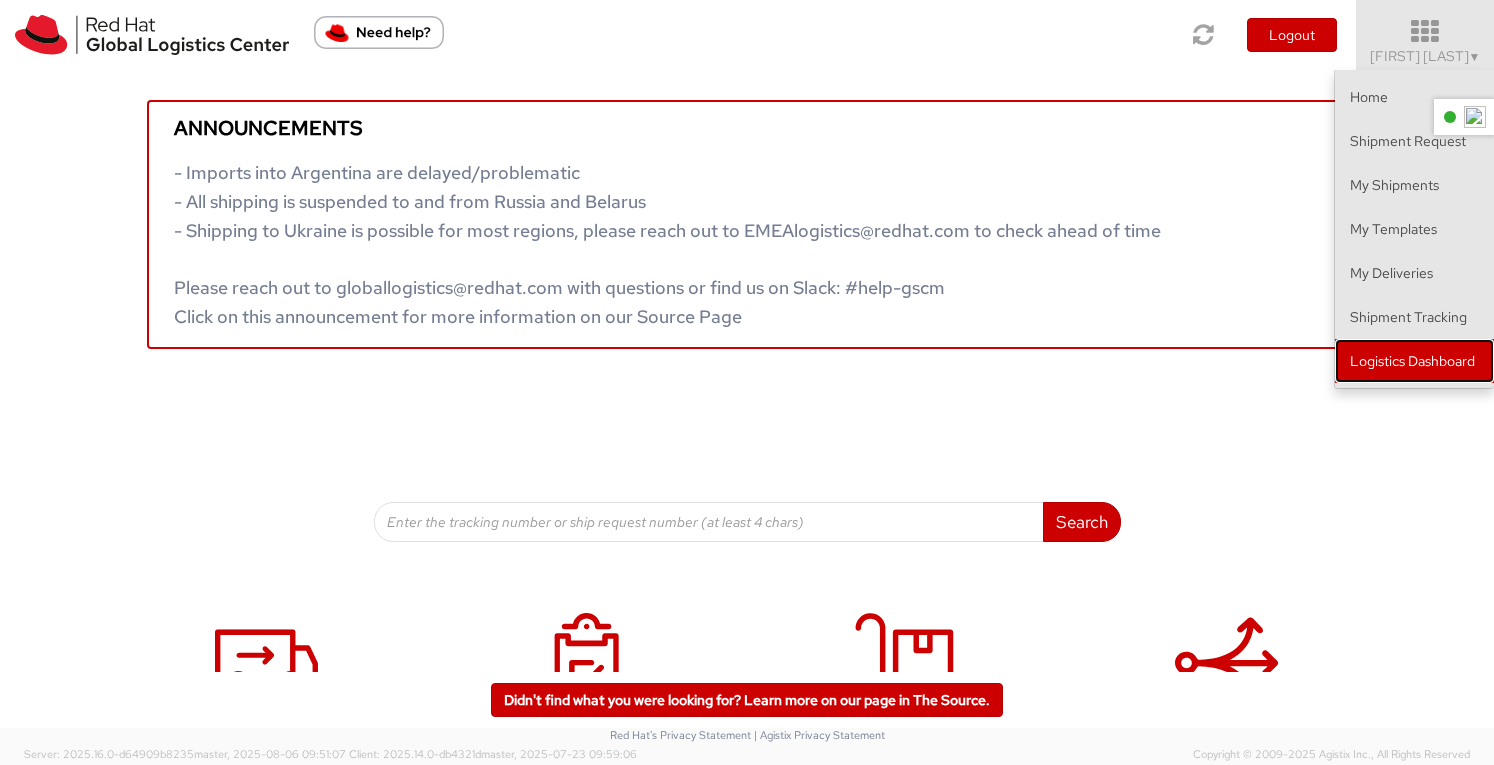 click on "Logistics Dashboard" at bounding box center [1414, 361] 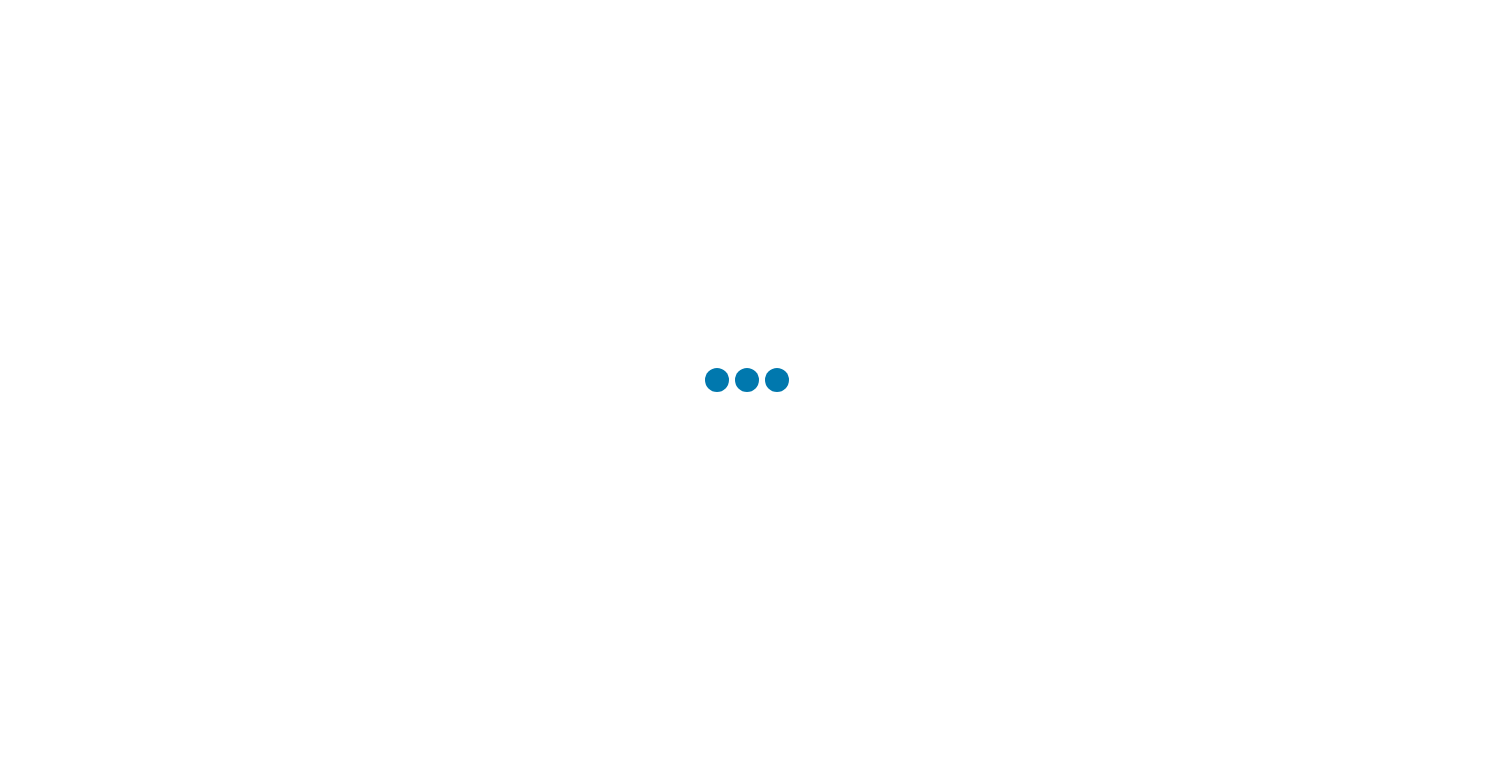 scroll, scrollTop: 0, scrollLeft: 0, axis: both 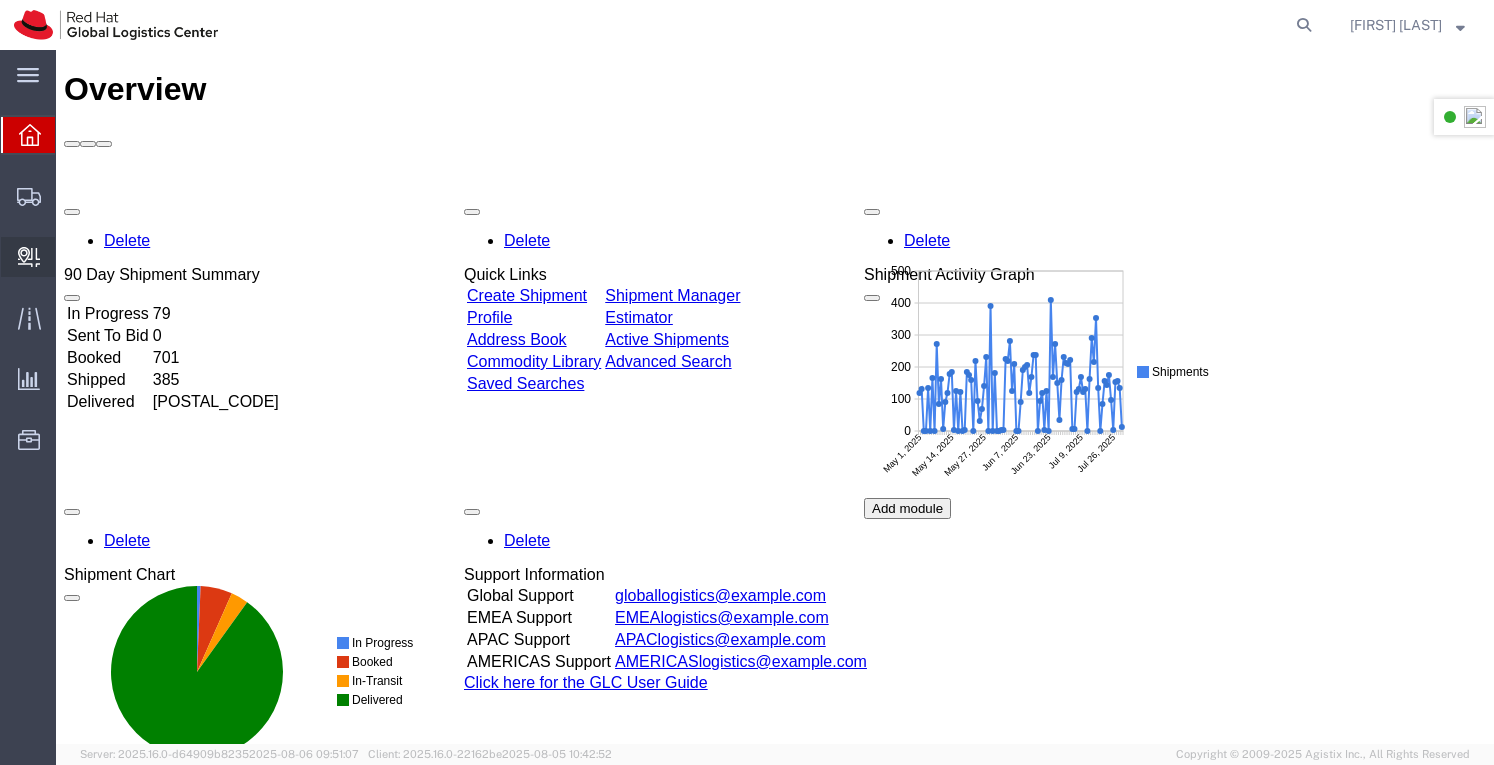 click on "Create Delivery" 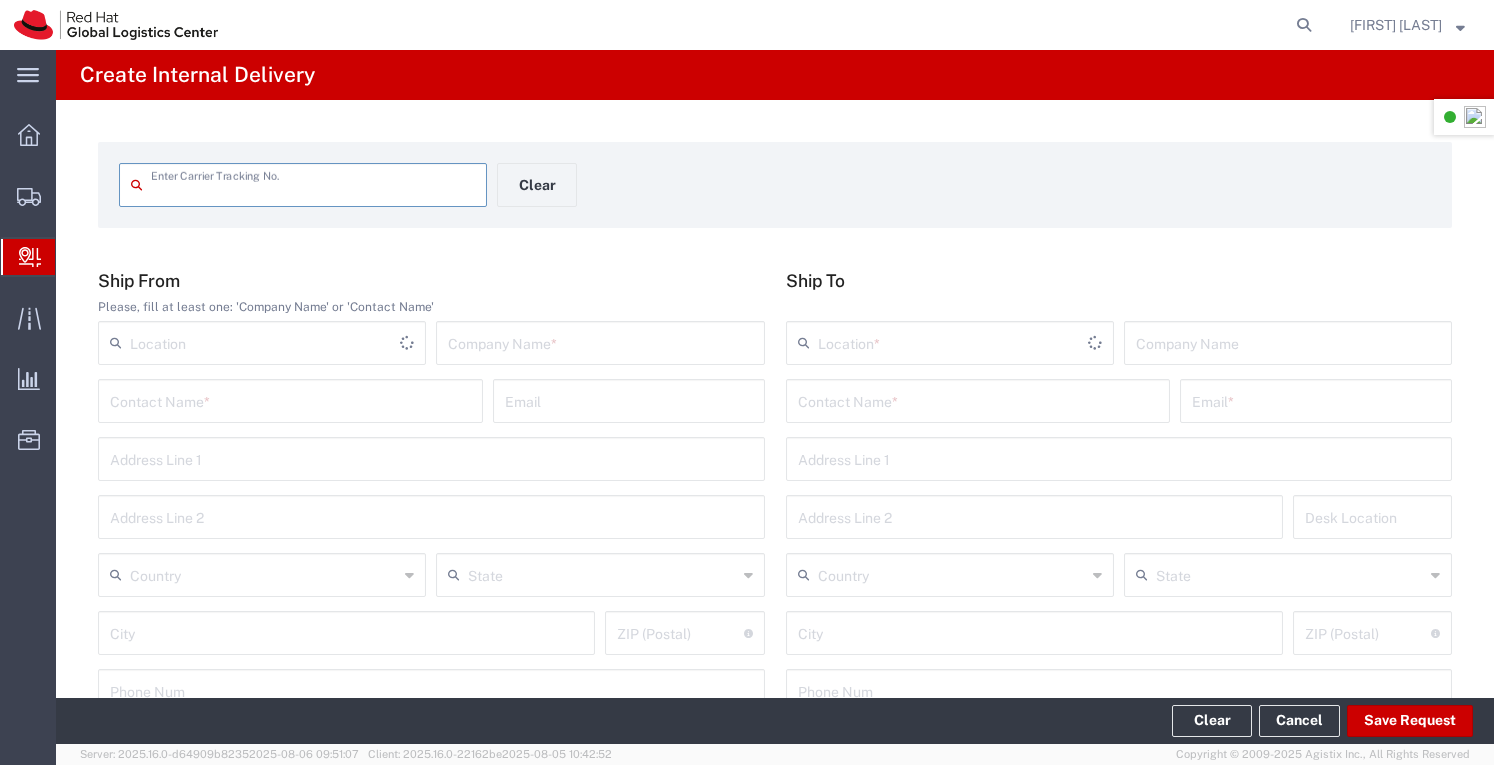 scroll, scrollTop: 0, scrollLeft: 0, axis: both 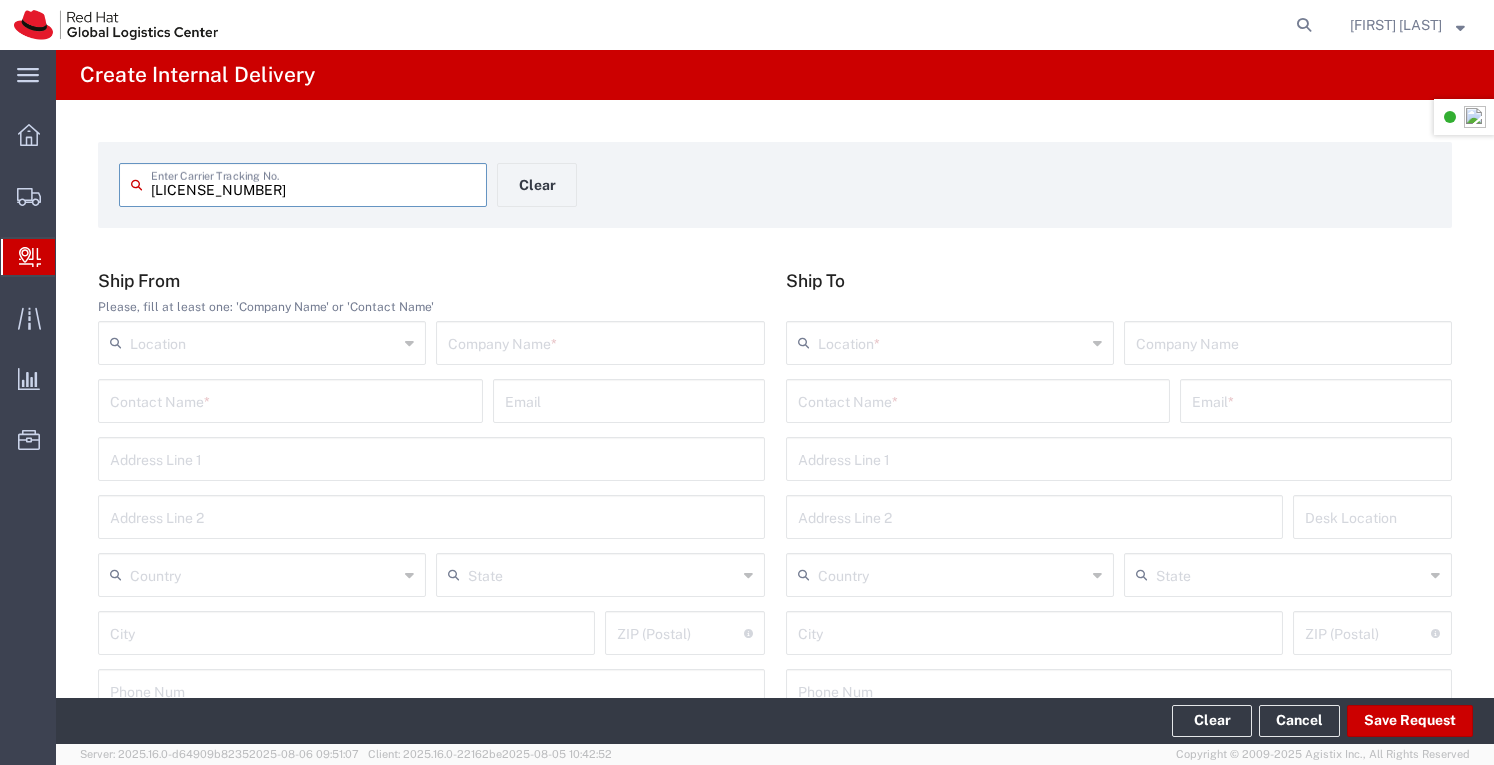 type on "[LICENSE_NUMBER]" 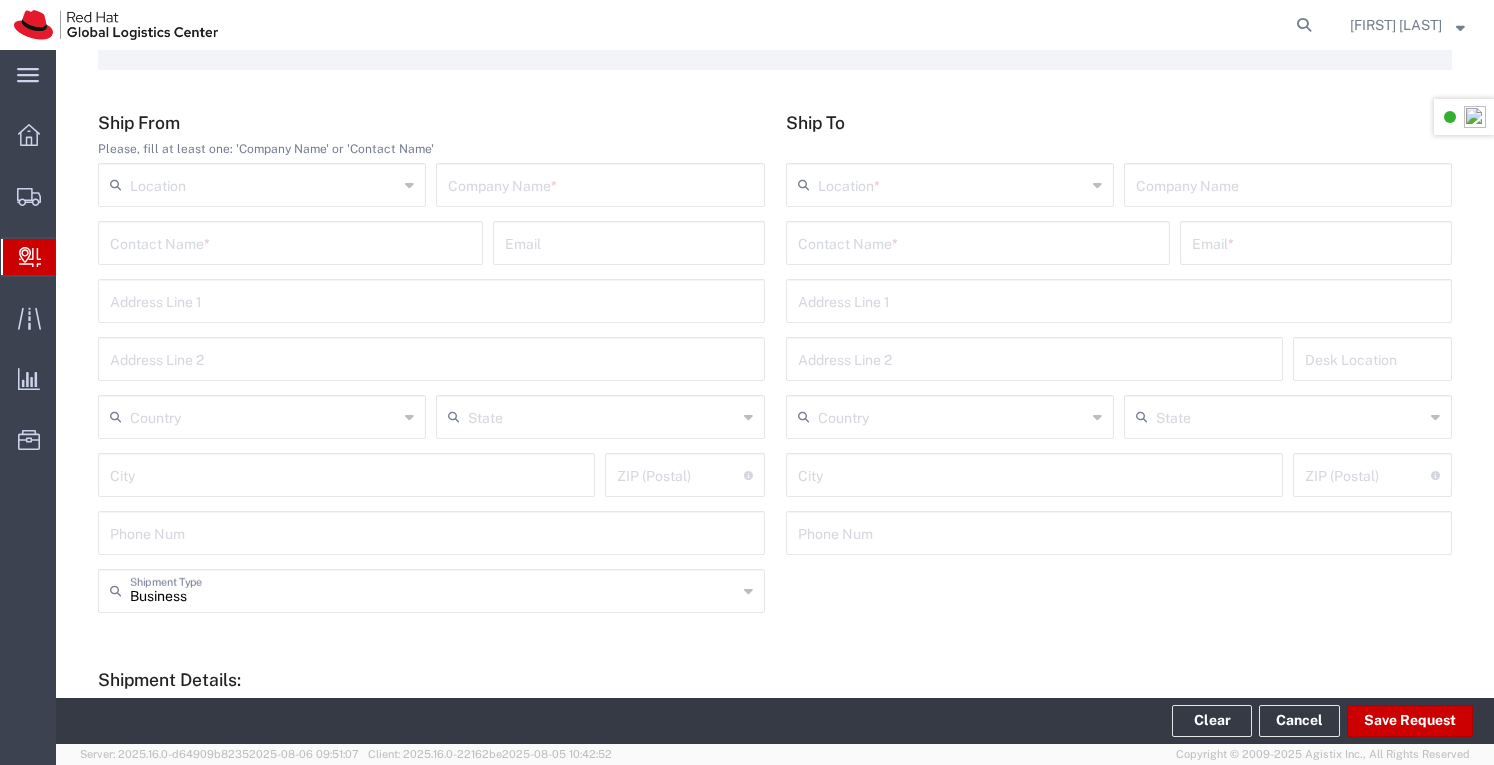 scroll, scrollTop: 100, scrollLeft: 0, axis: vertical 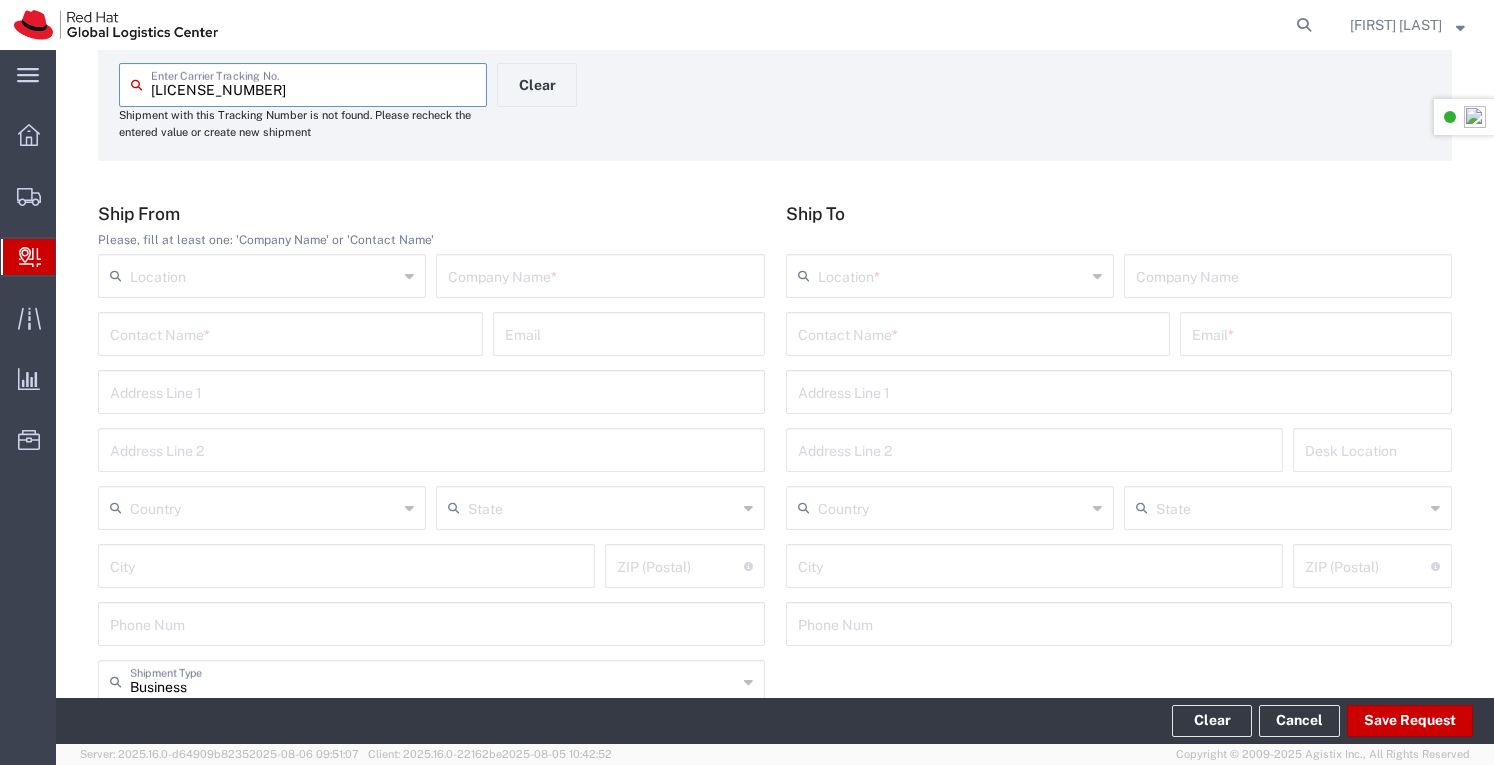 click at bounding box center [600, 274] 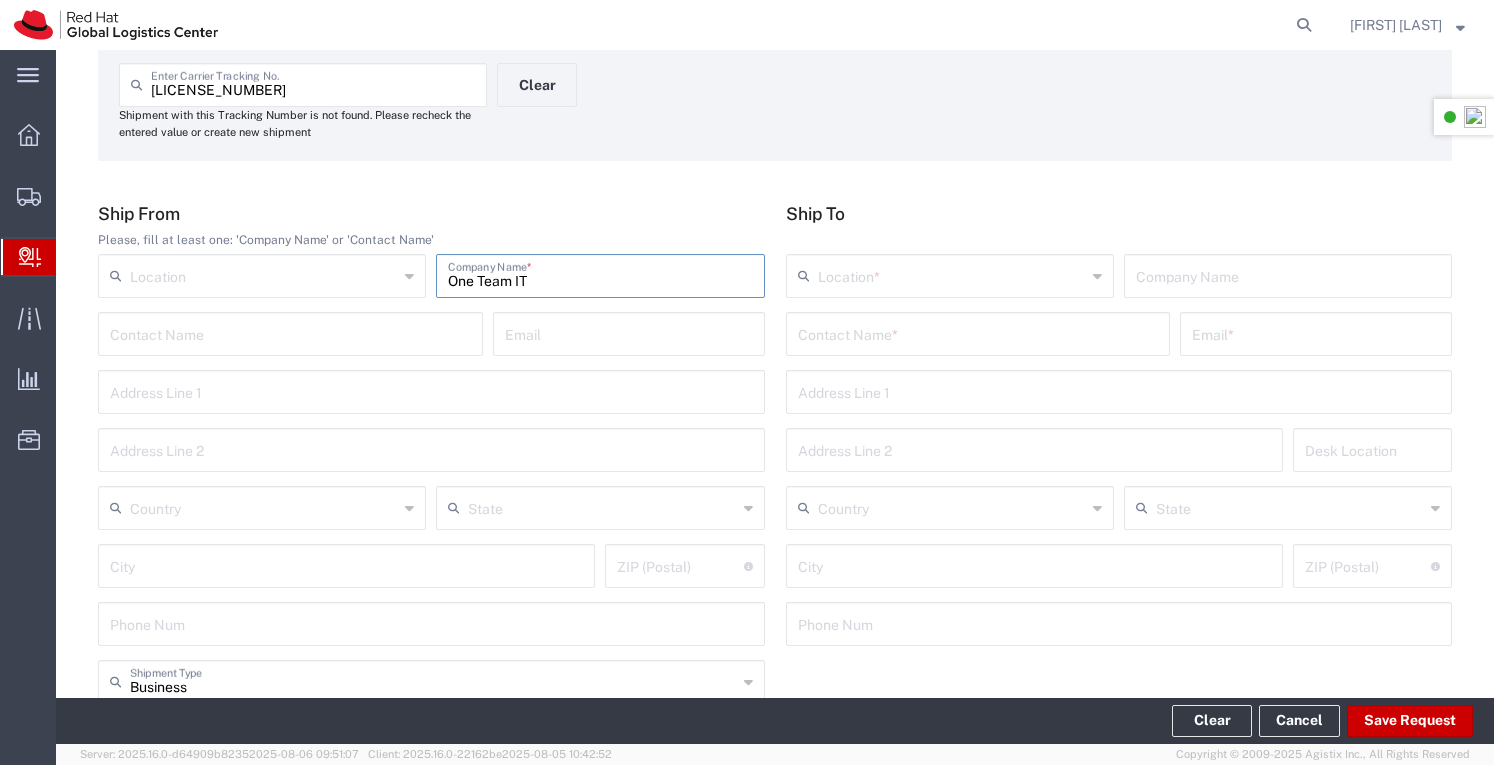 type on "One Team IT" 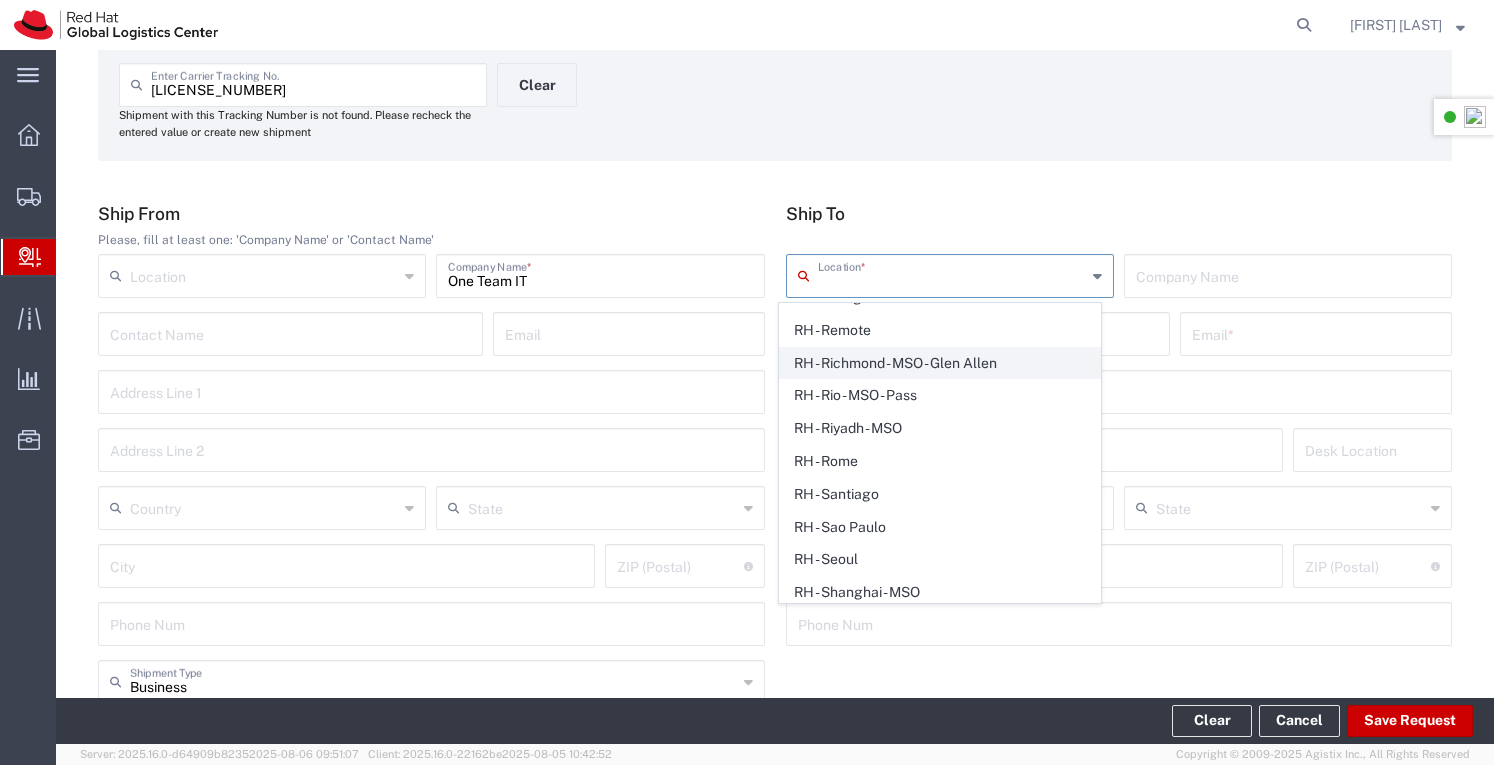 scroll, scrollTop: 3600, scrollLeft: 0, axis: vertical 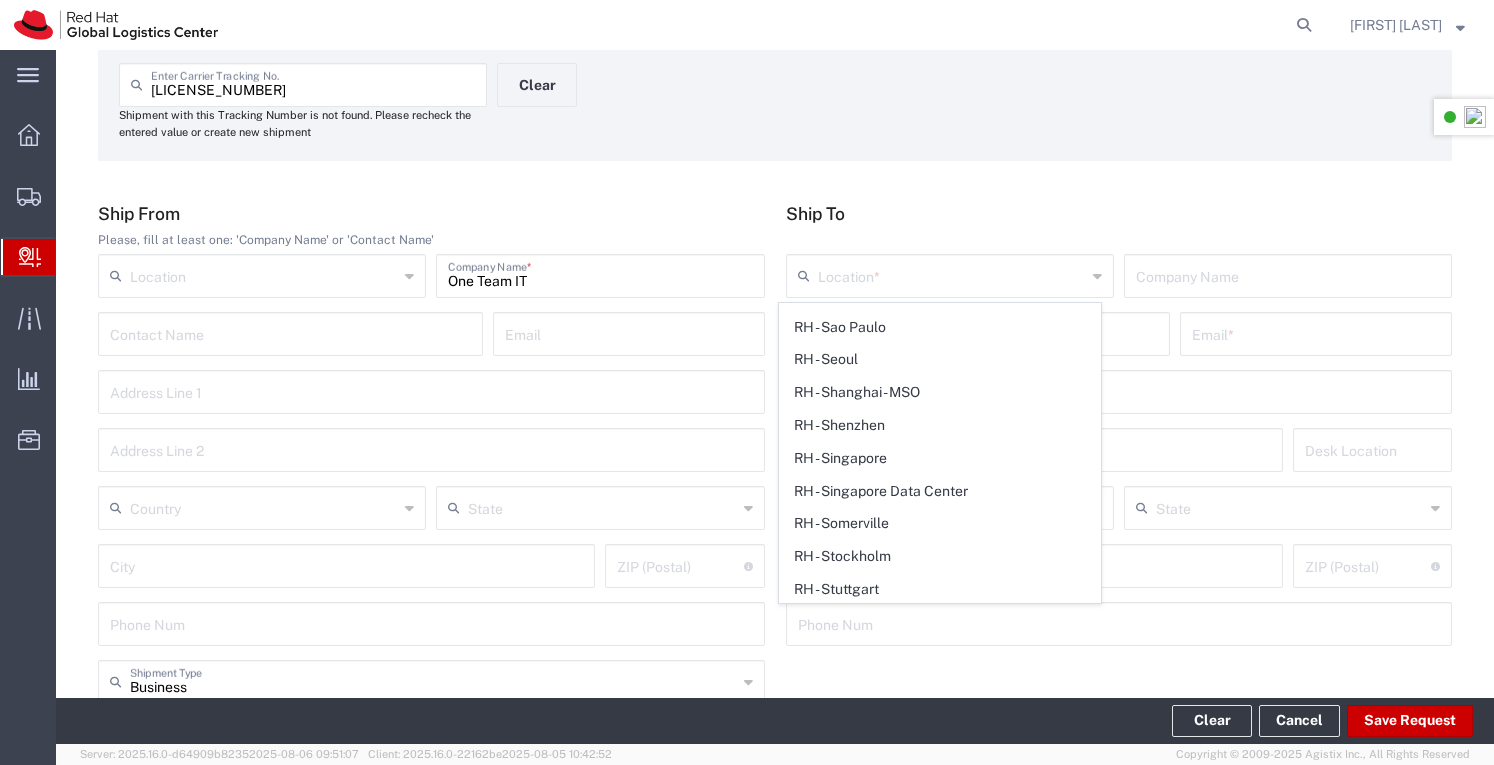 click on "RH - Sydney" 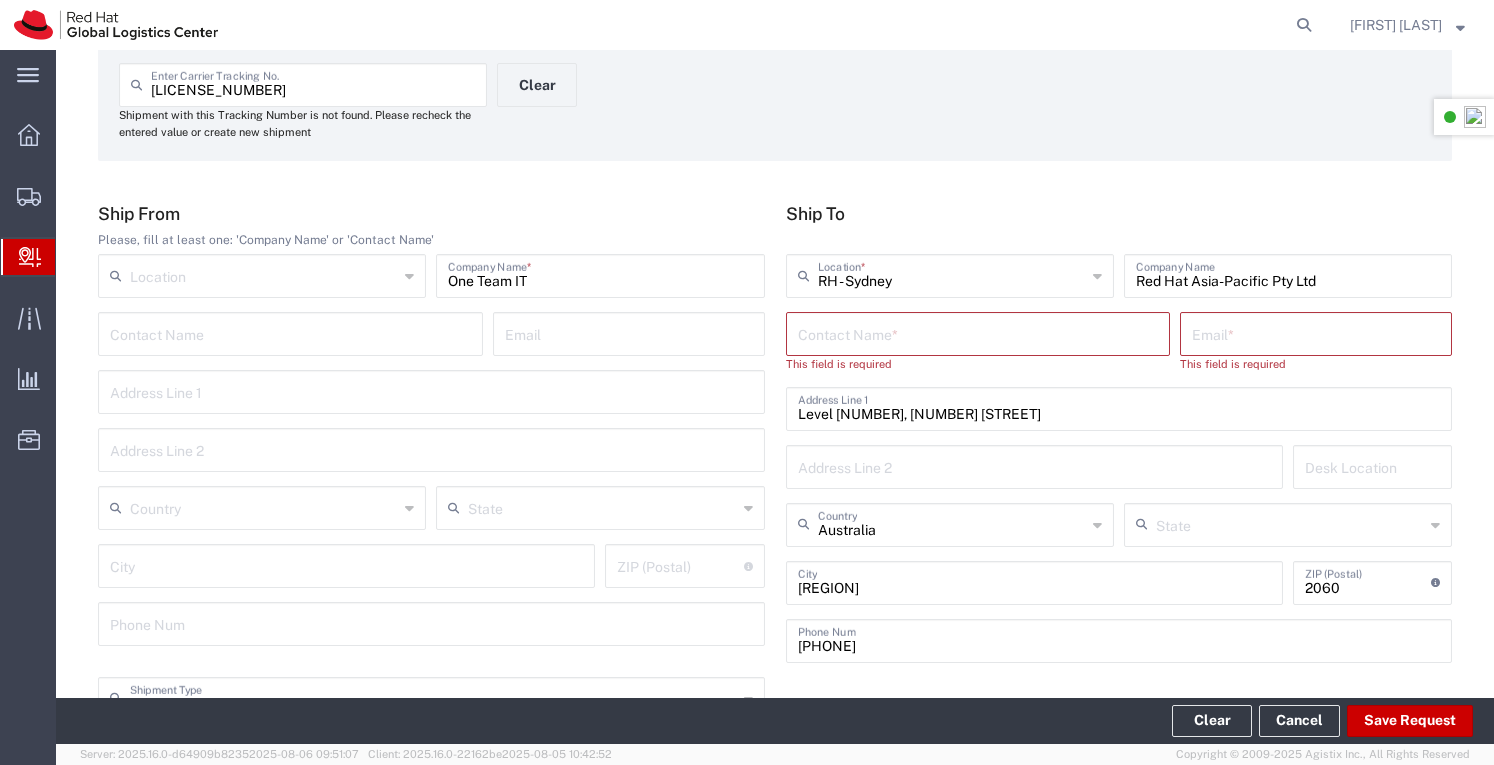 click at bounding box center [978, 332] 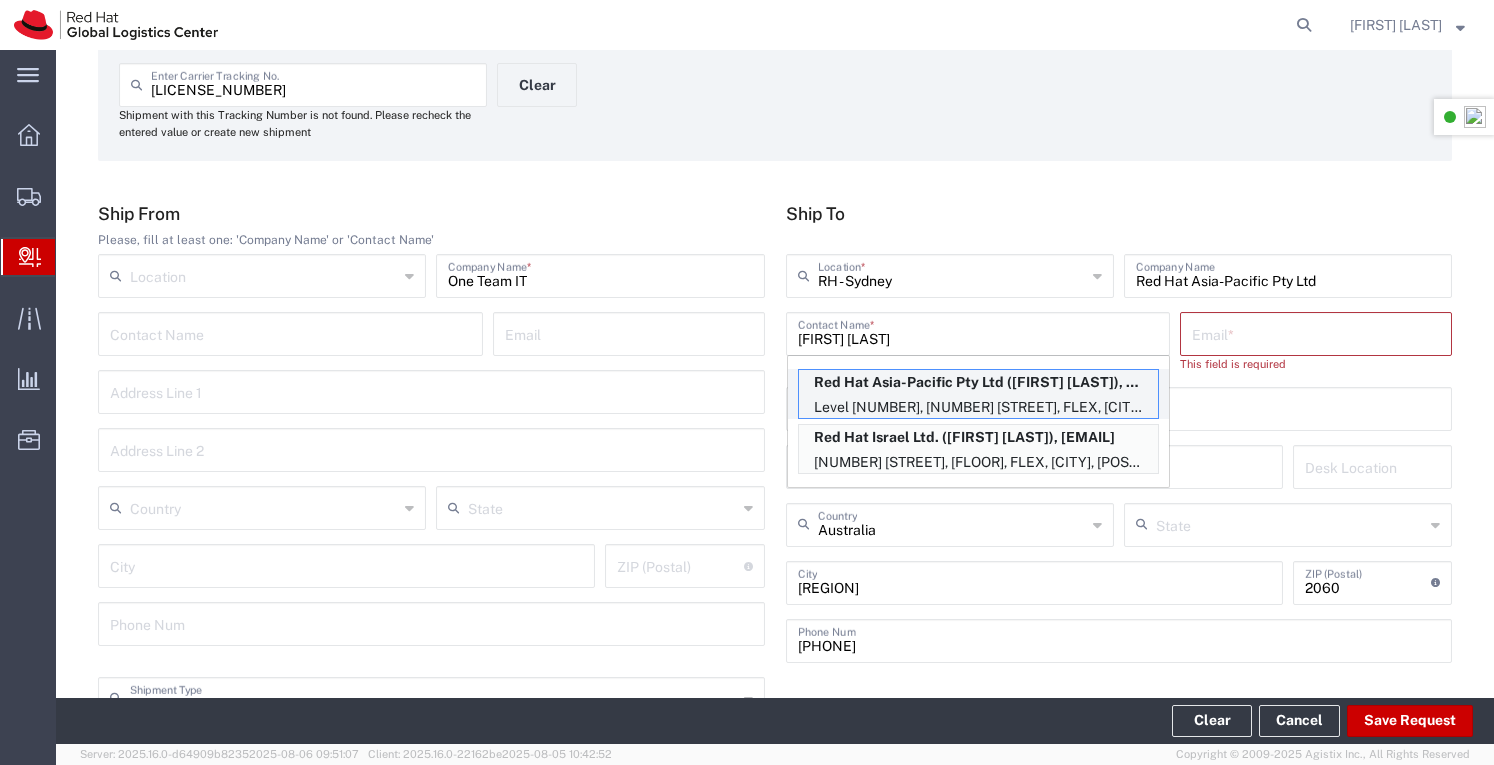 click on "Level [NUMBER], [NUMBER] [STREET], FLEX, [CITY], [POSTAL_CODE], [COUNTRY]" at bounding box center (978, 407) 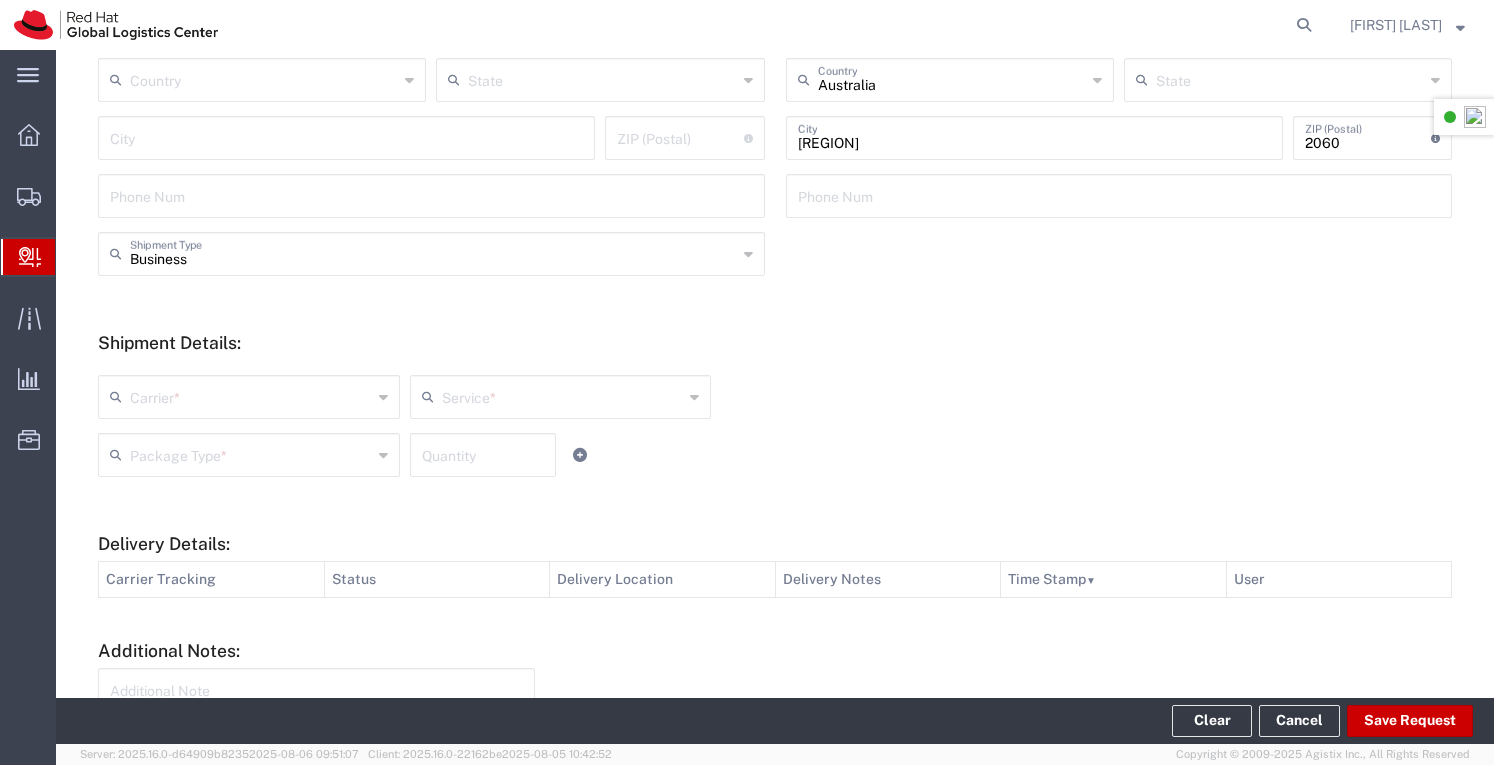 scroll, scrollTop: 600, scrollLeft: 0, axis: vertical 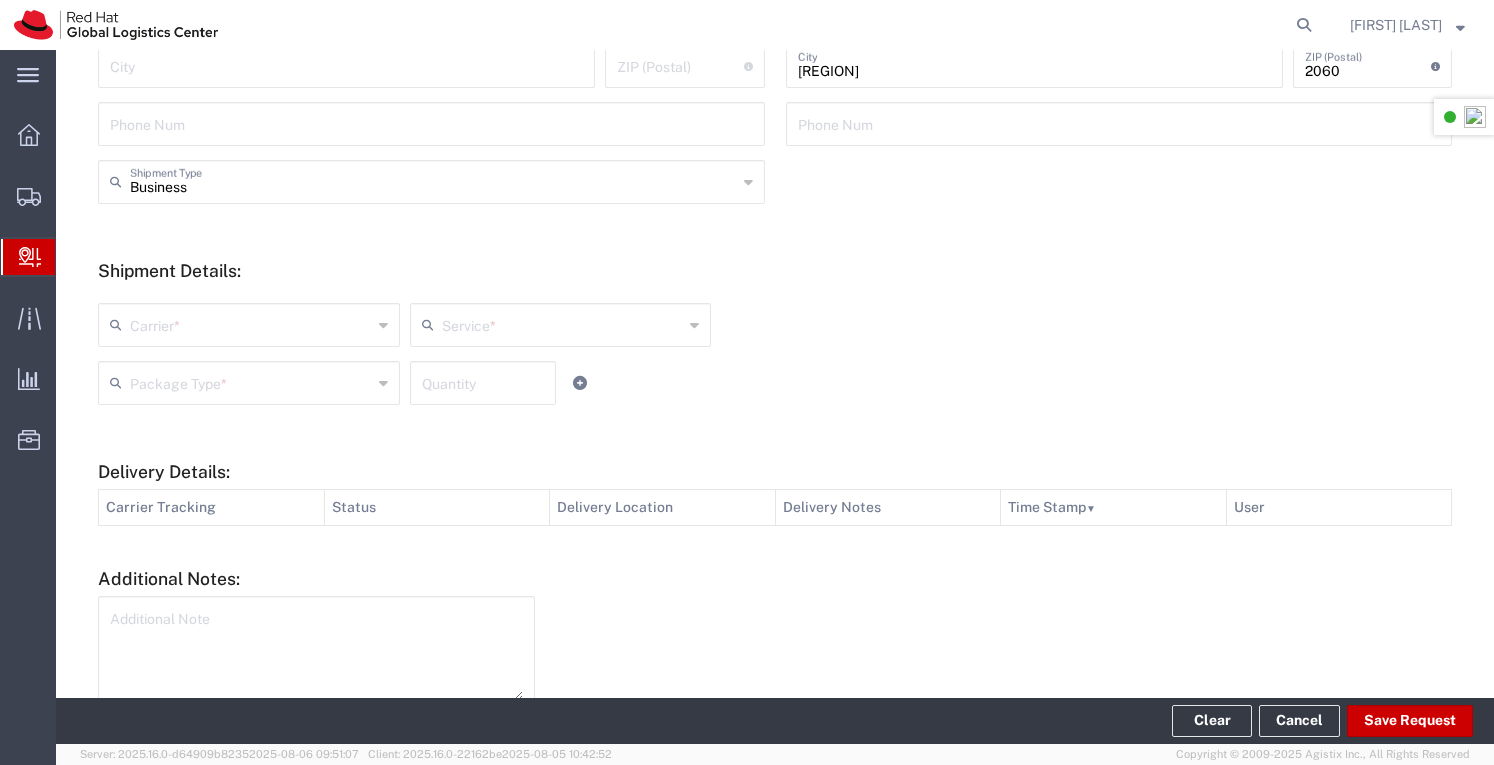 drag, startPoint x: 382, startPoint y: 324, endPoint x: 369, endPoint y: 335, distance: 17.029387 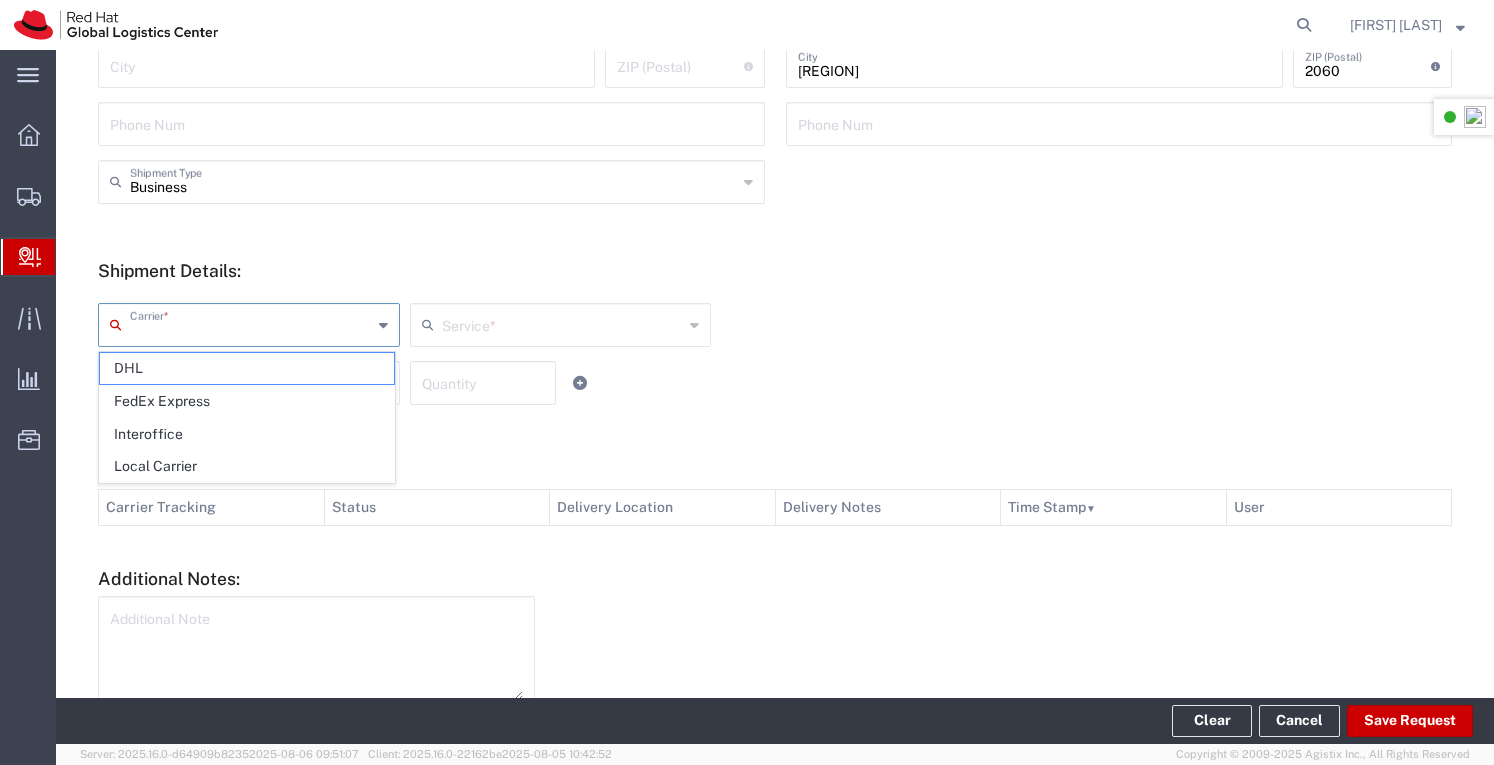click on "Local Carrier" 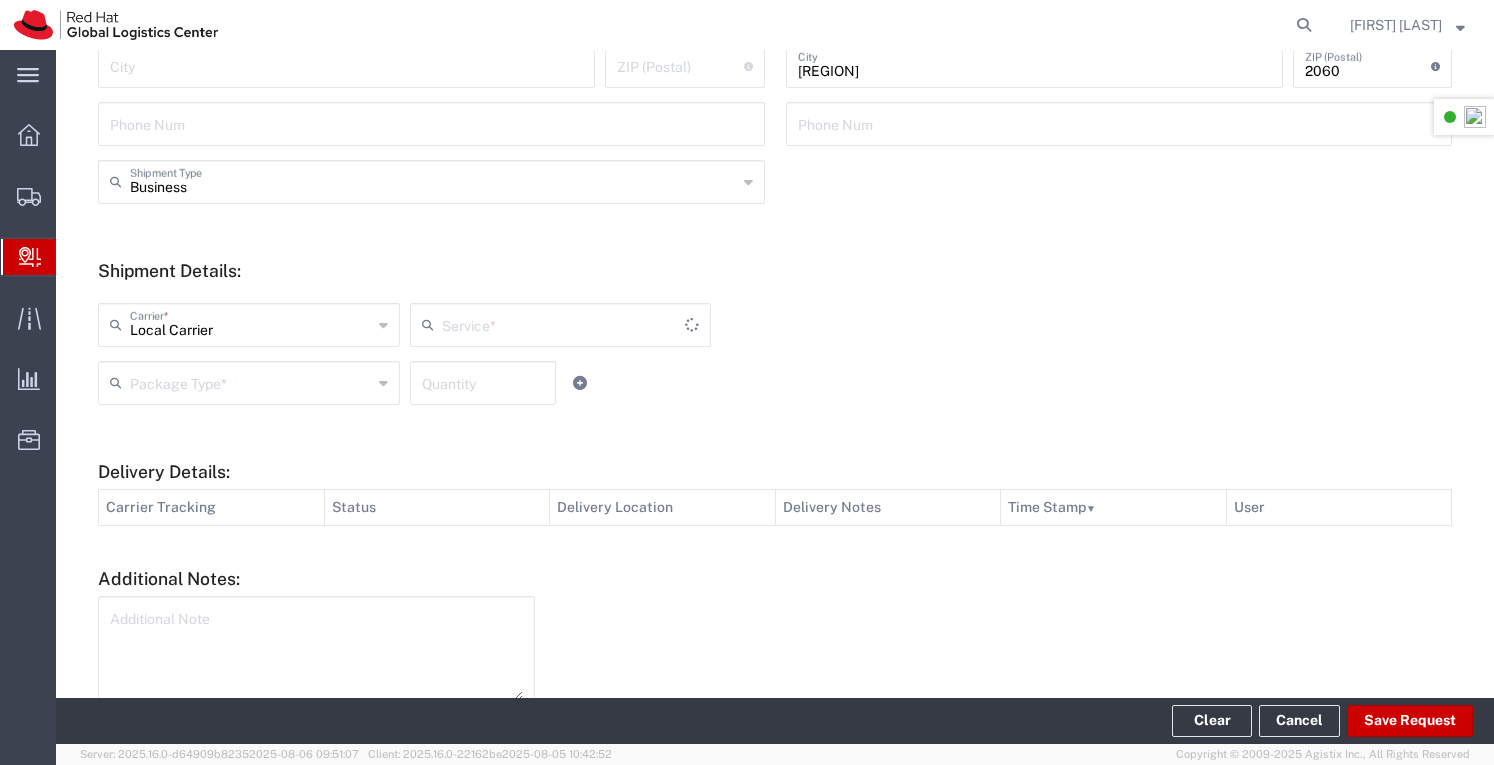 type on "Local_Ground" 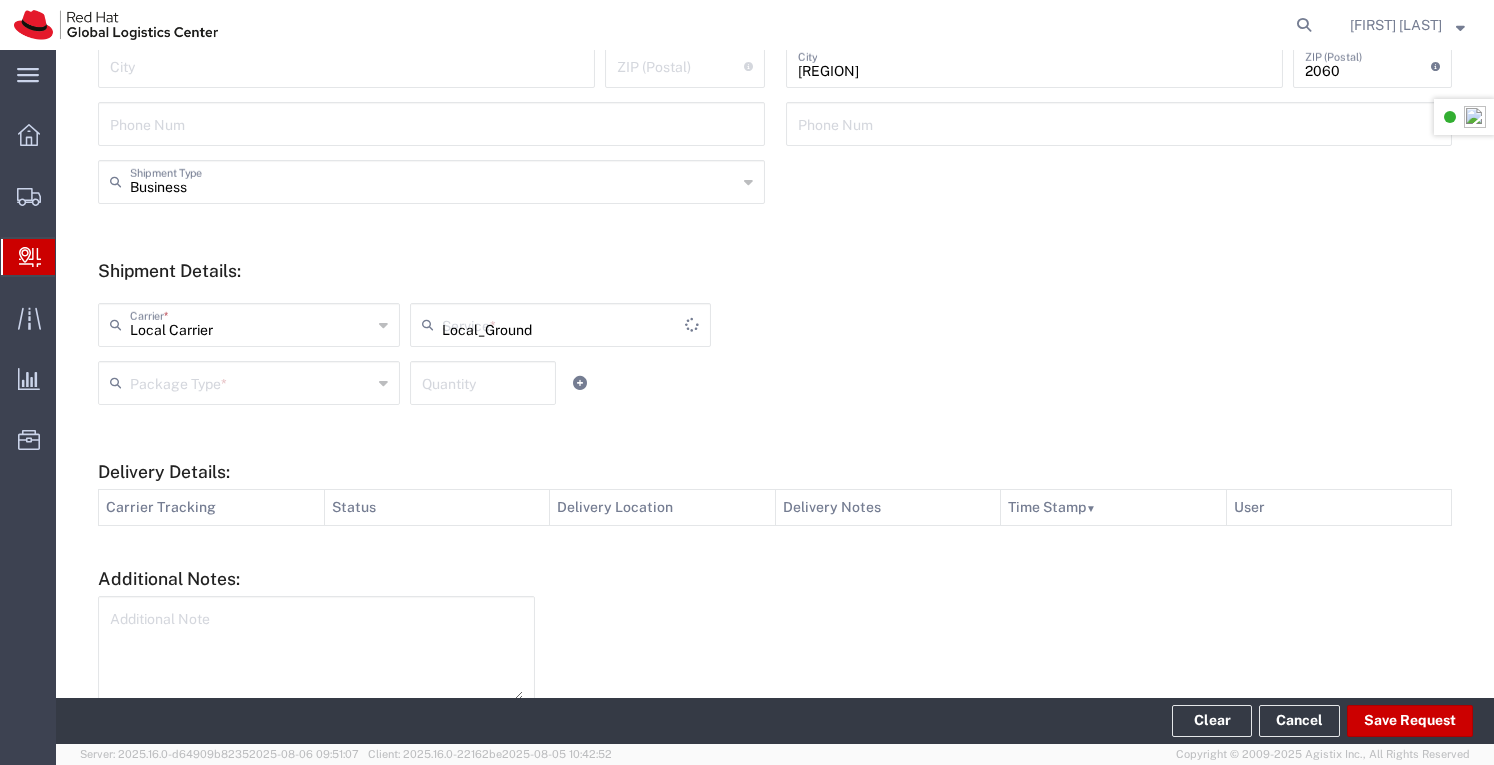 type 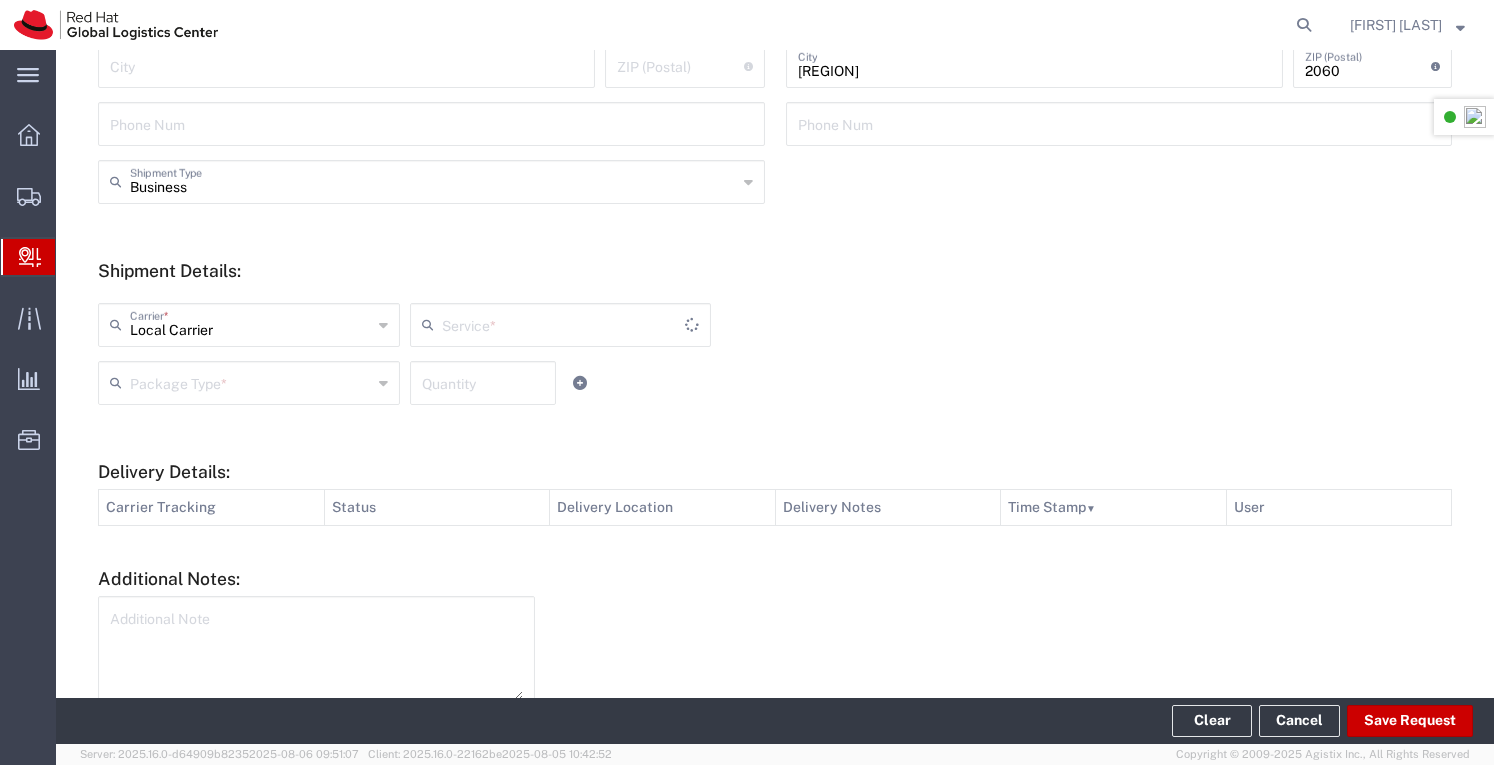 click at bounding box center (564, 323) 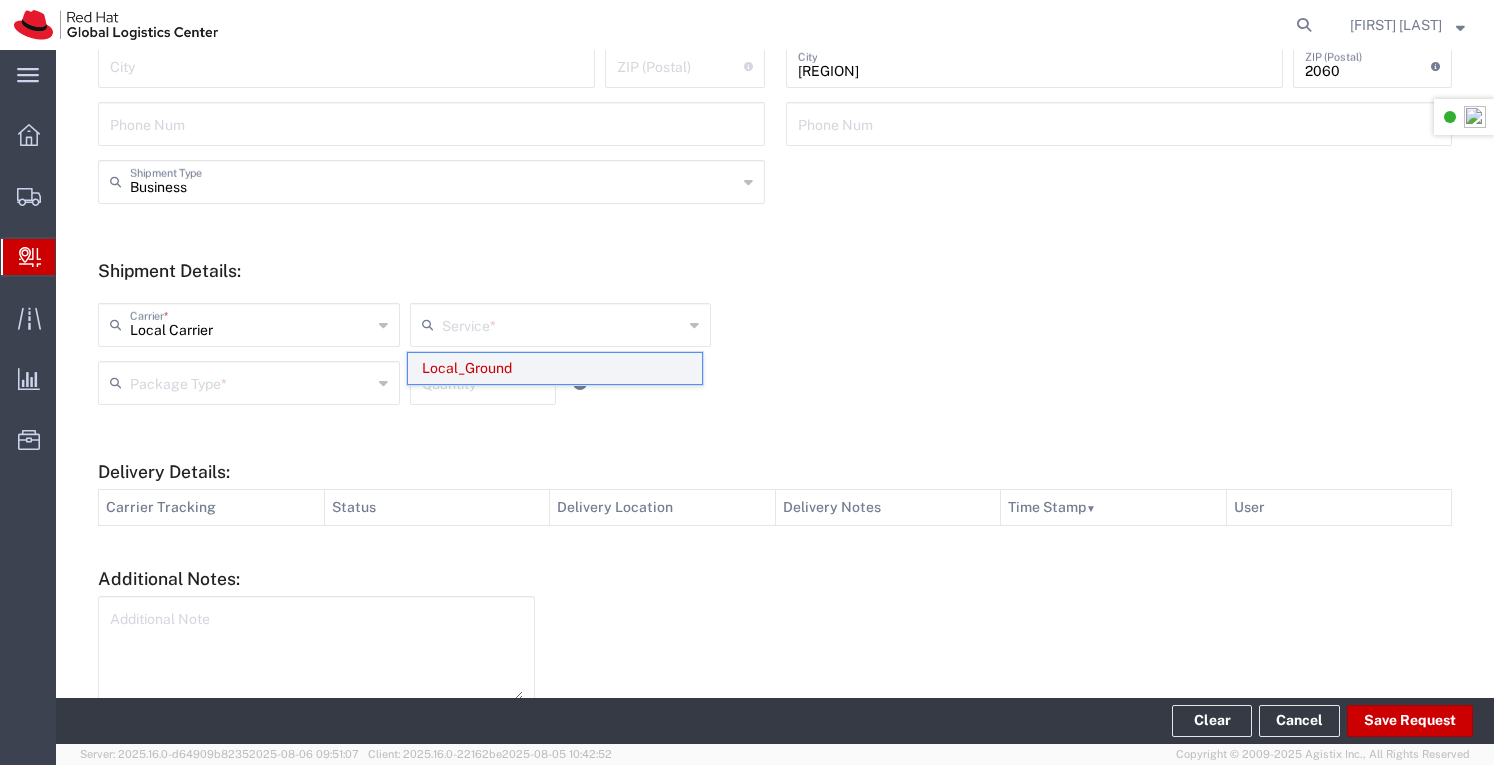 click on "Local_Ground" 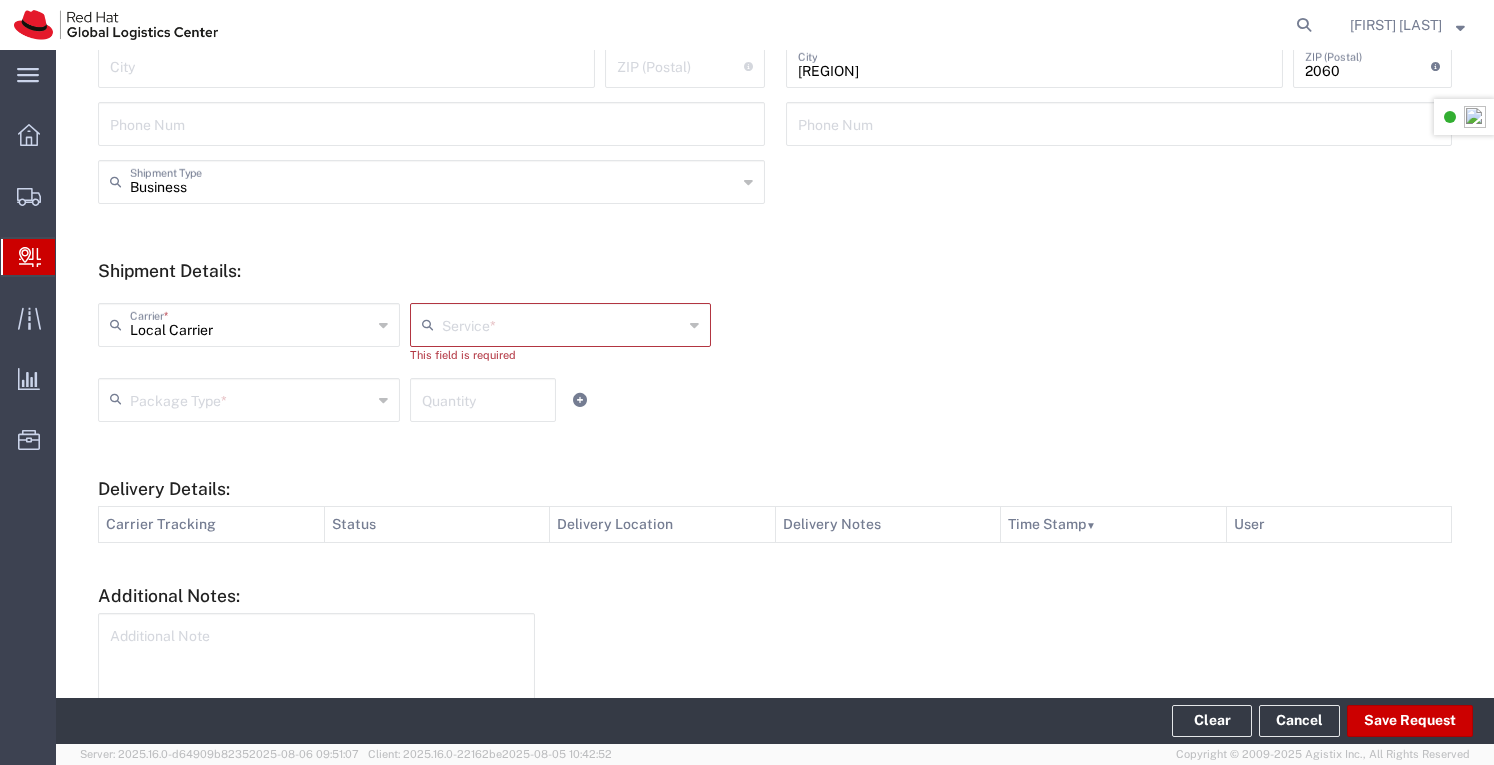 click on "Package Type  *" 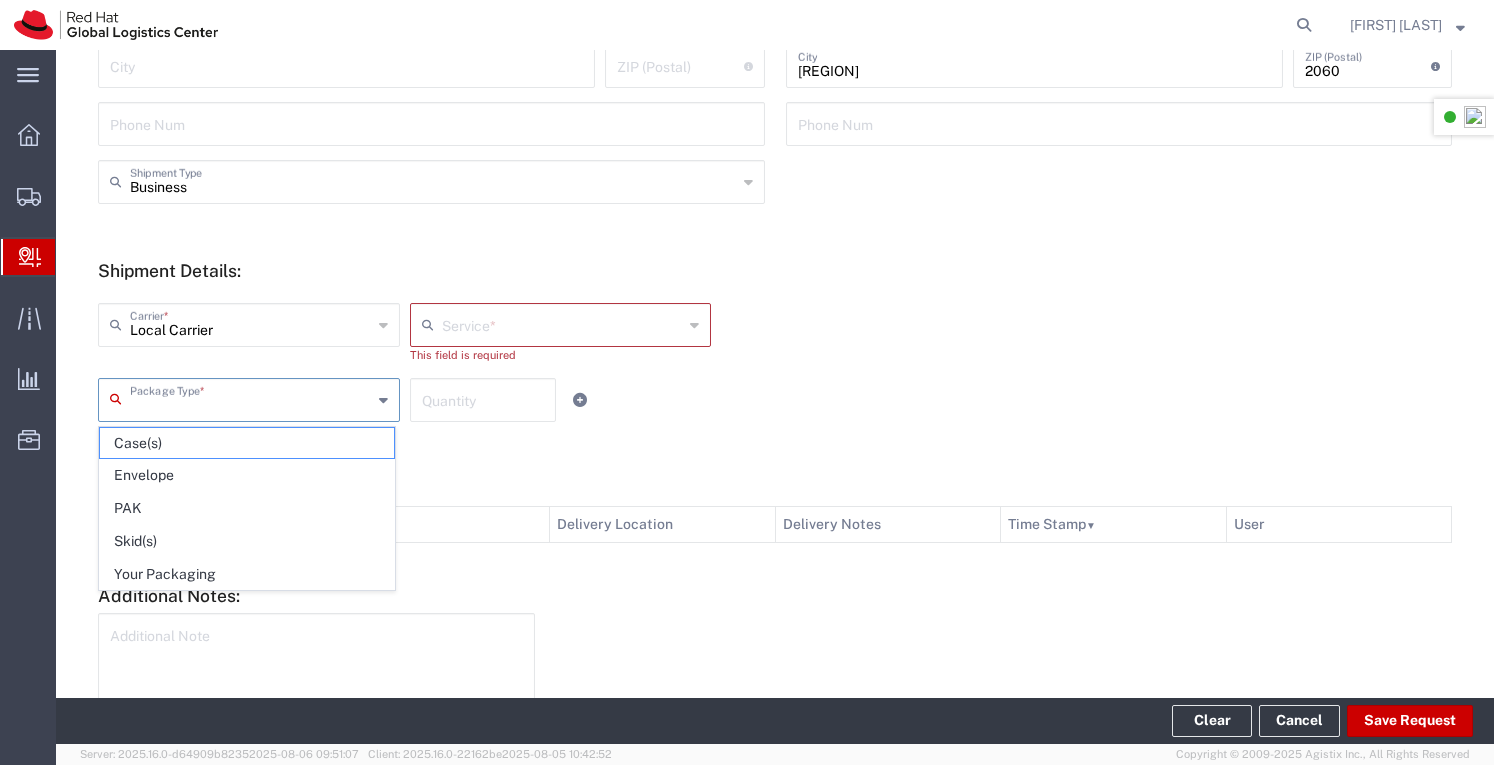 drag, startPoint x: 161, startPoint y: 563, endPoint x: 298, endPoint y: 459, distance: 172.00291 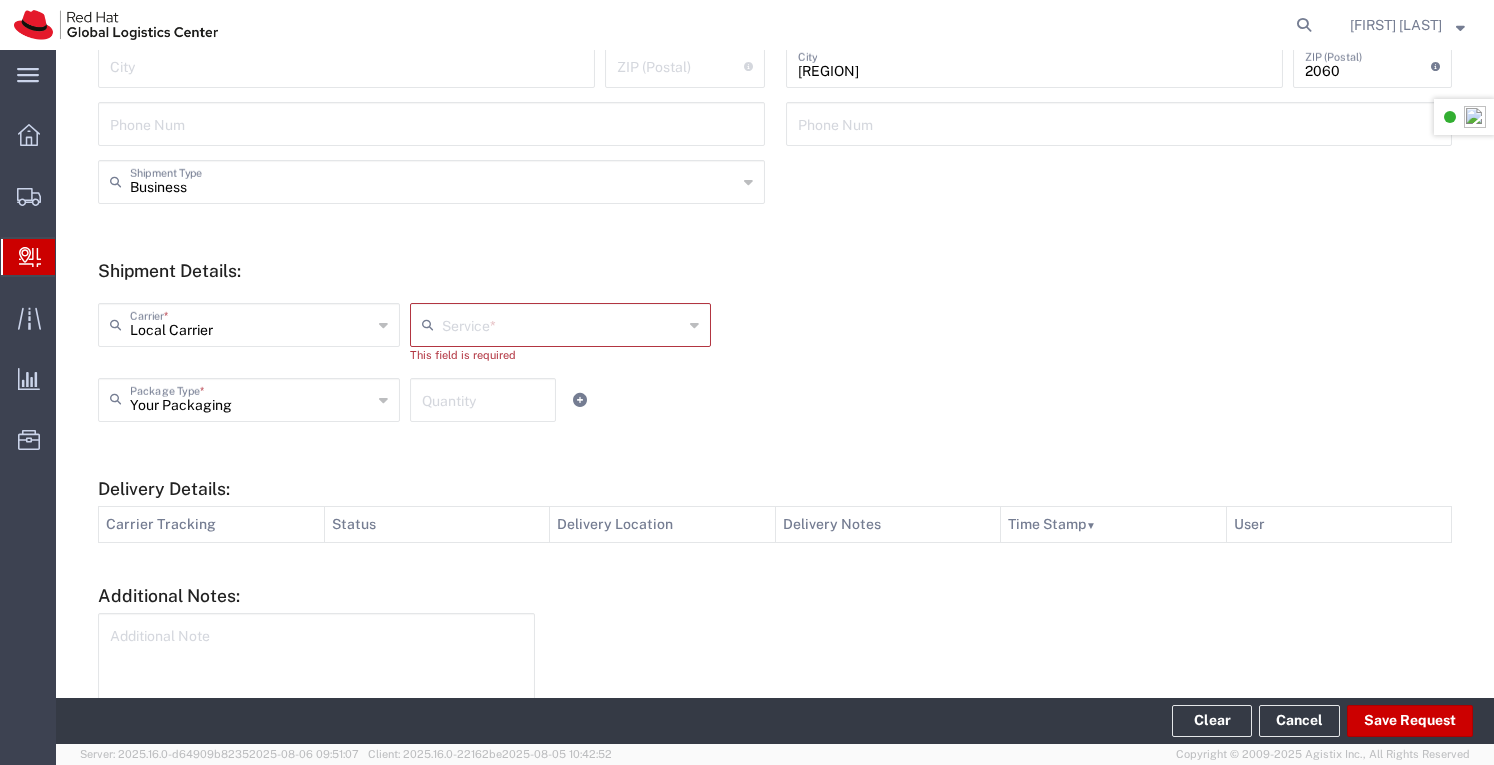click at bounding box center (483, 398) 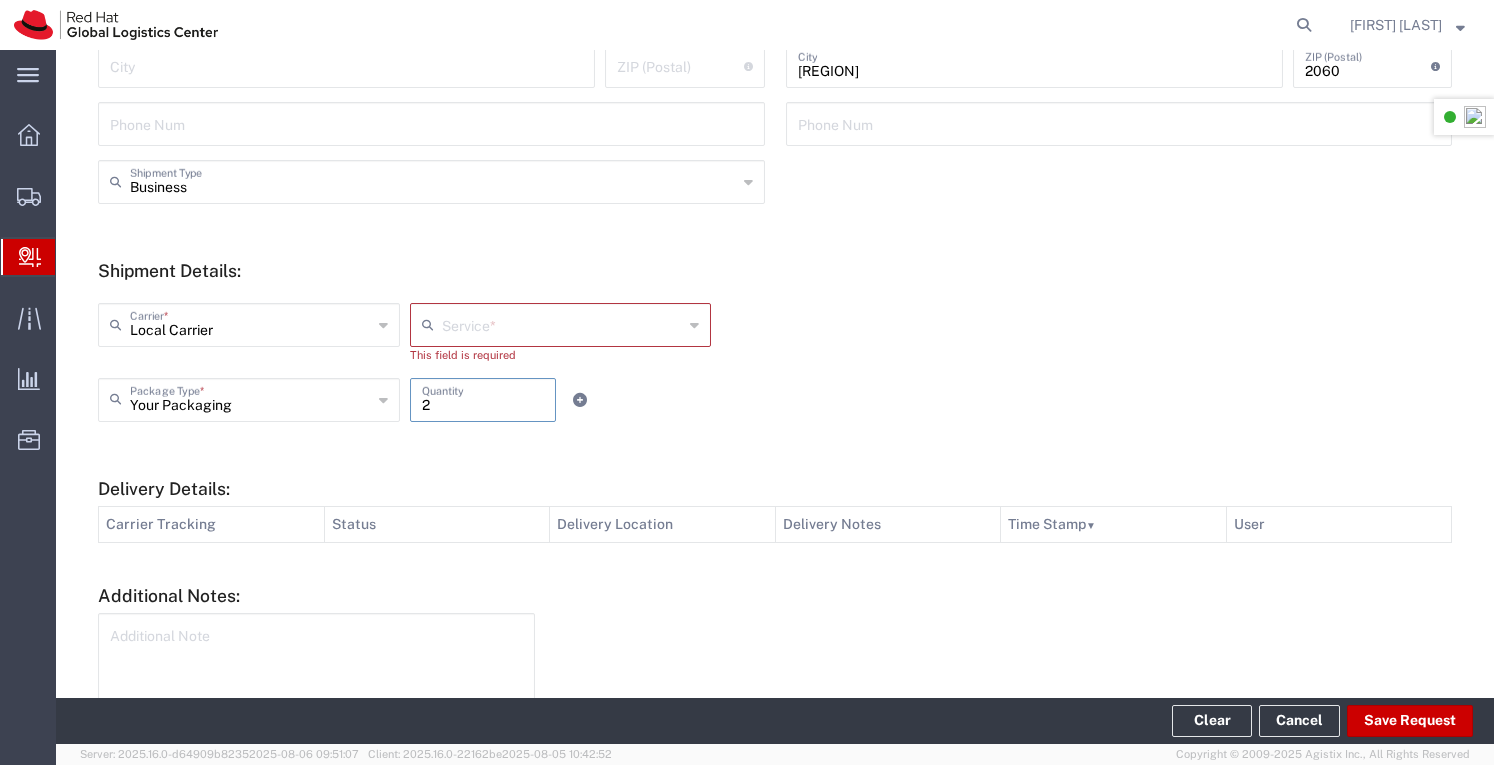 type on "2" 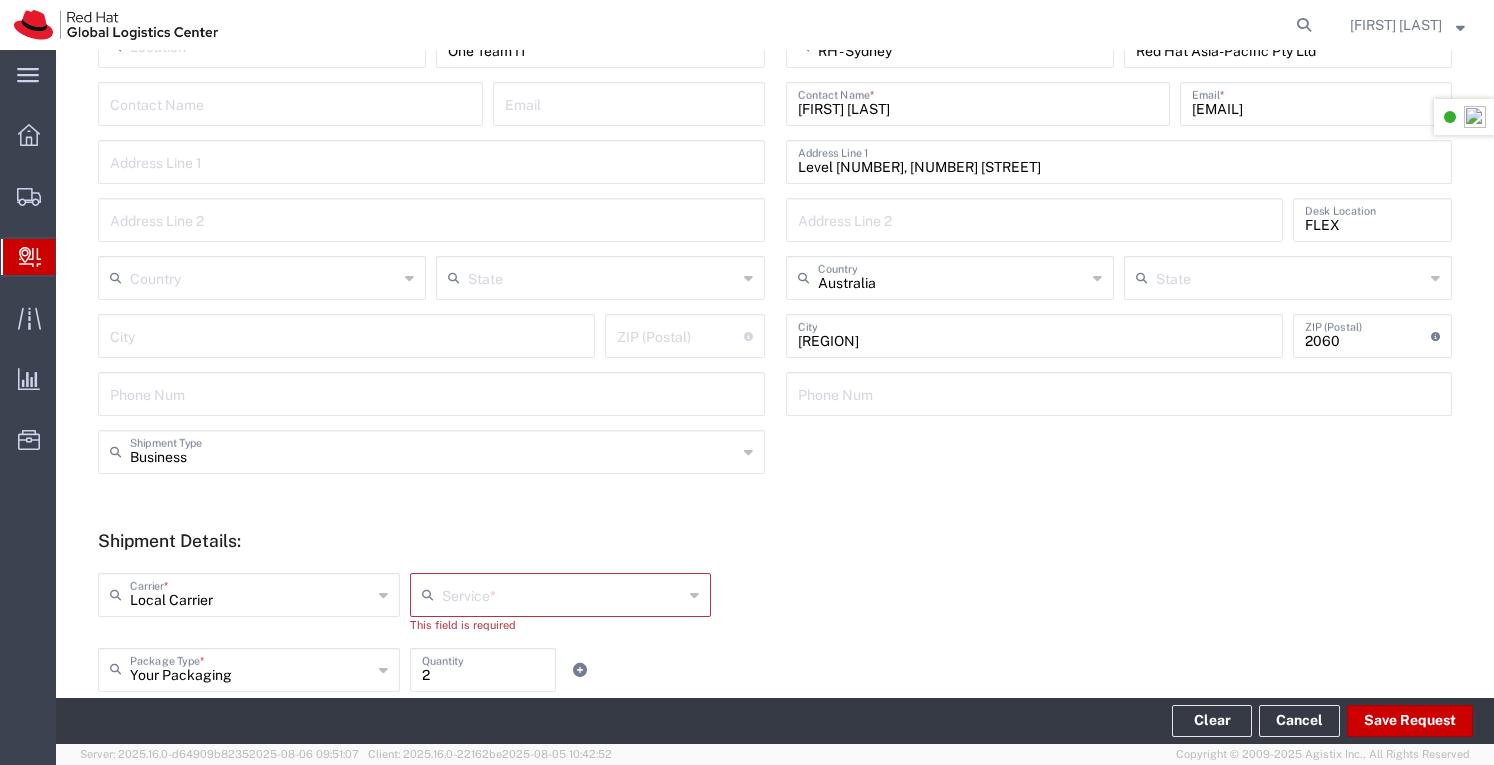 scroll, scrollTop: 513, scrollLeft: 0, axis: vertical 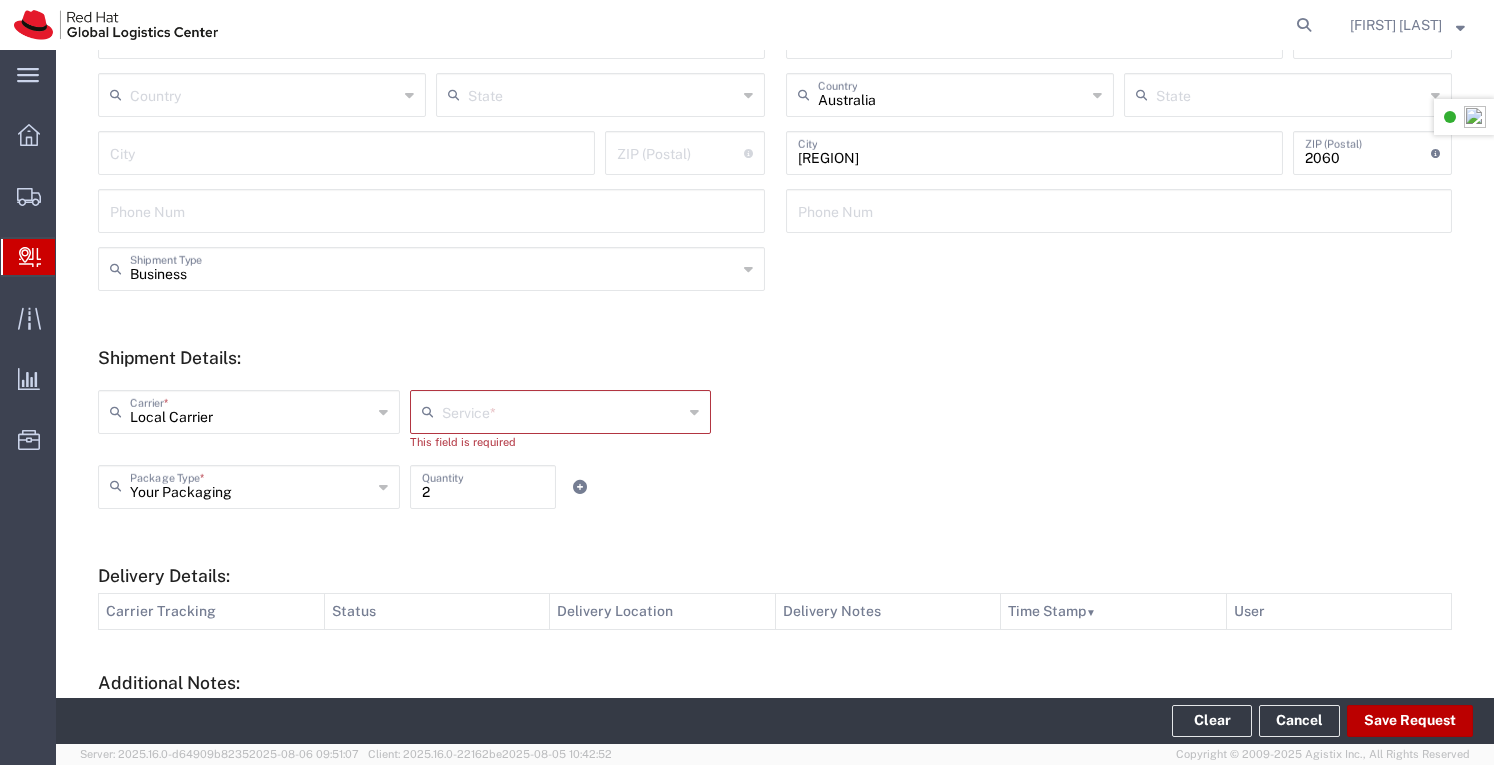 click on "Save Request" 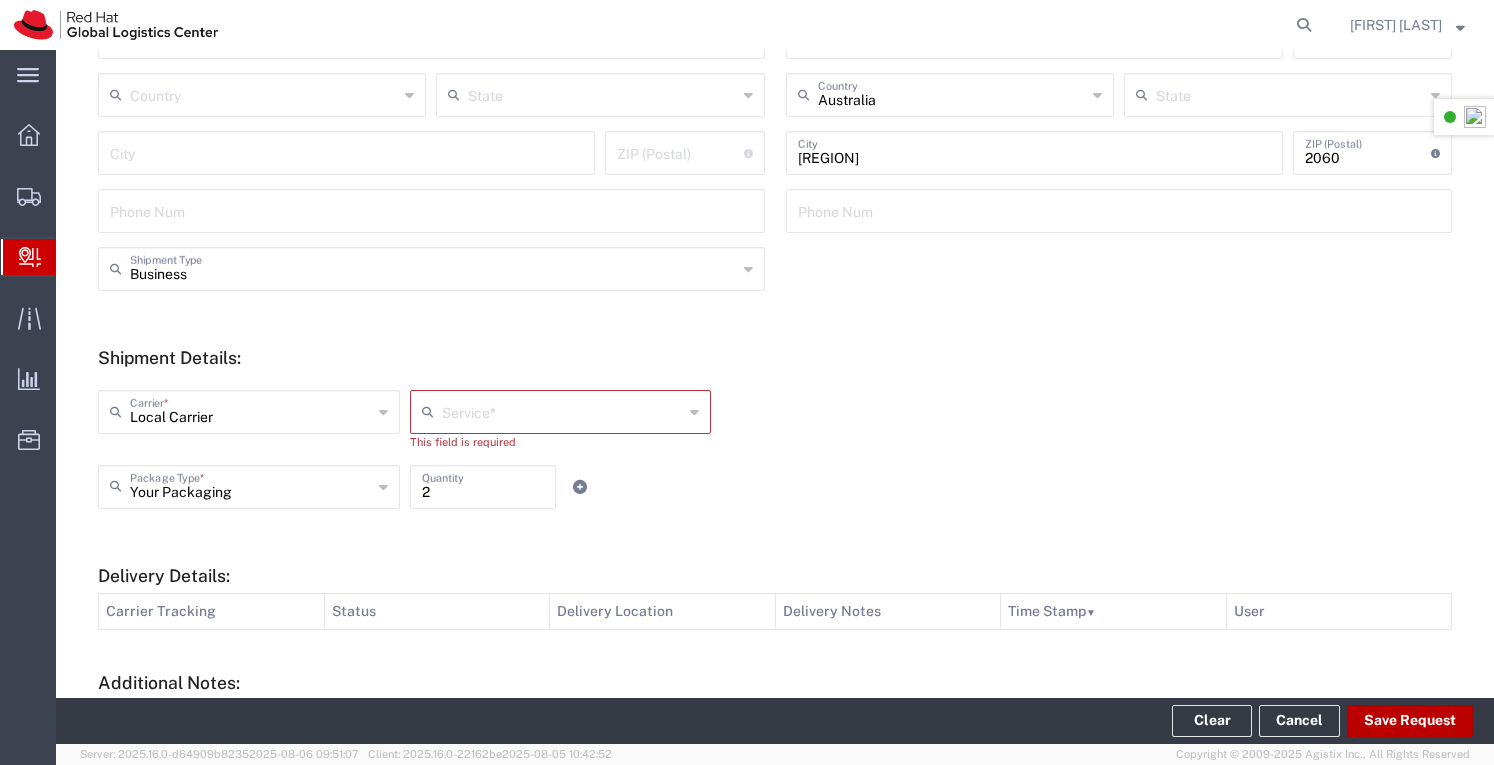 scroll, scrollTop: 713, scrollLeft: 0, axis: vertical 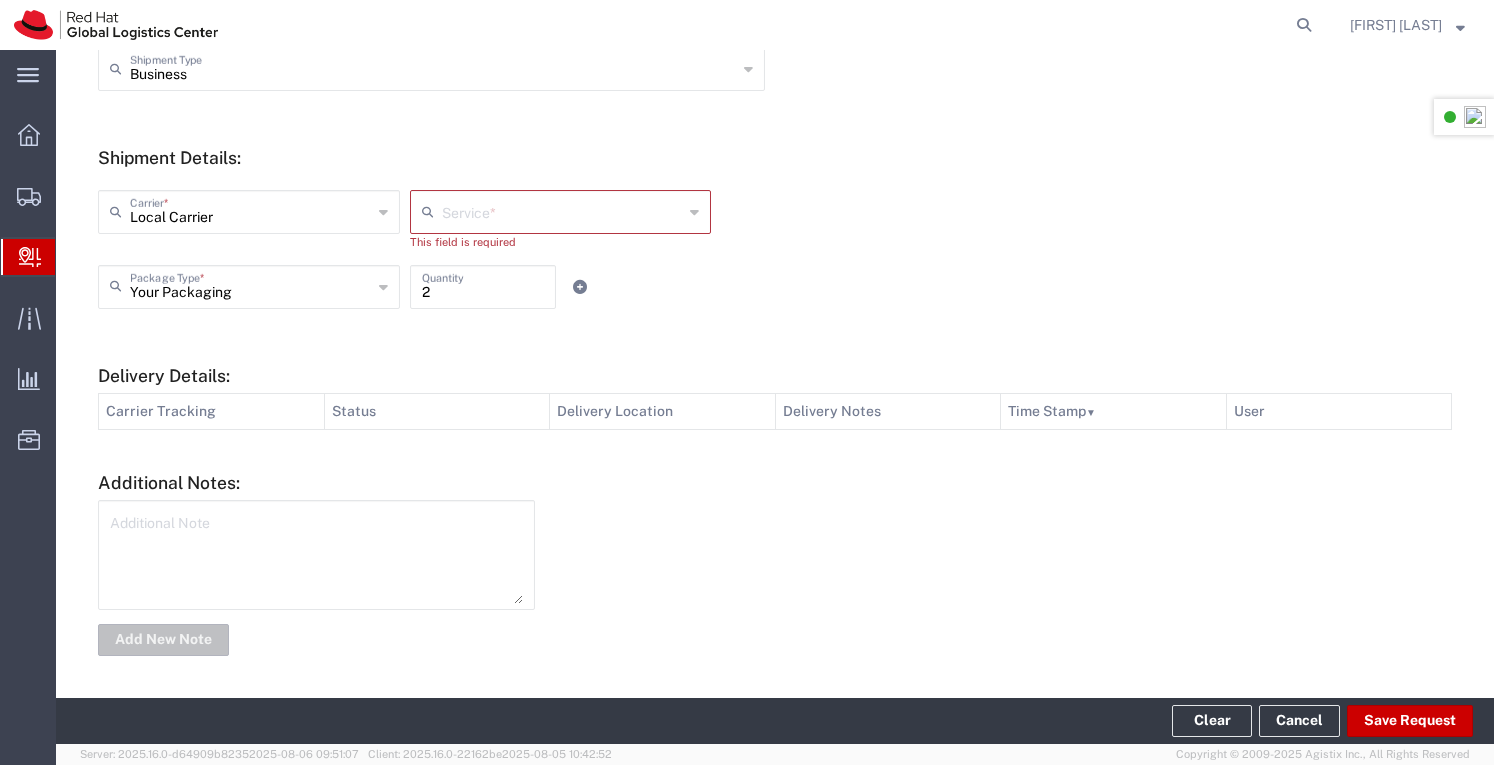 click 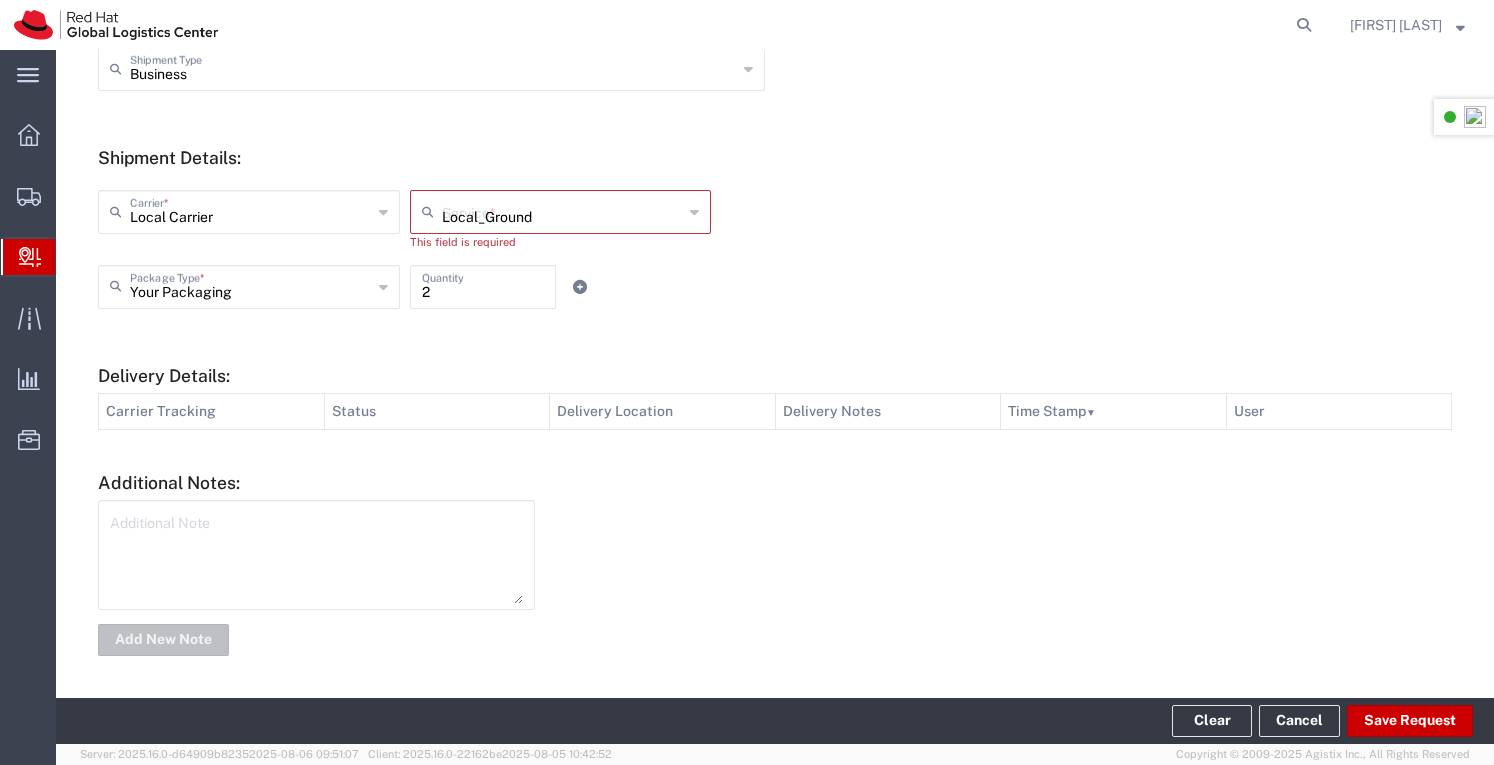 scroll, scrollTop: 697, scrollLeft: 0, axis: vertical 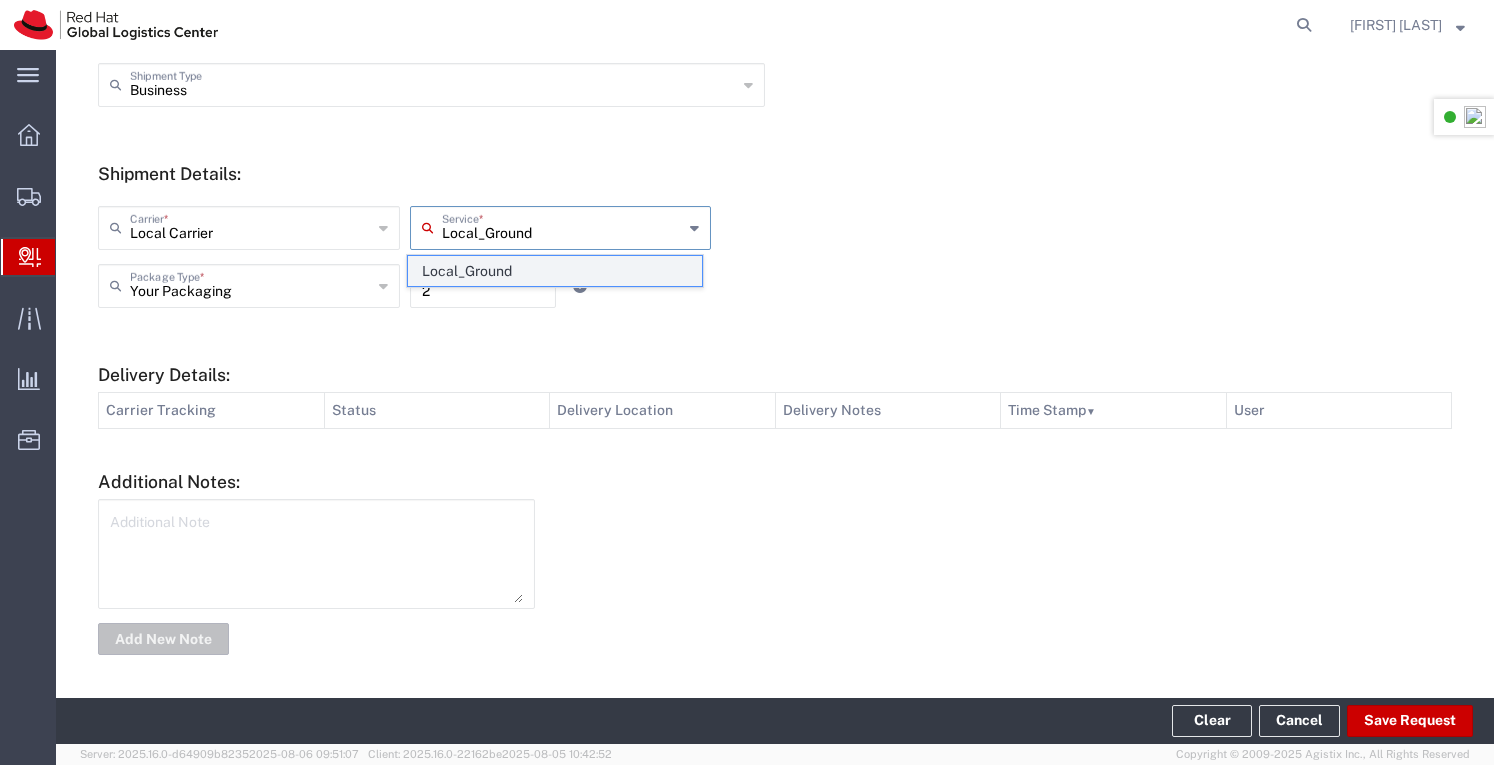 click on "Local_Ground" 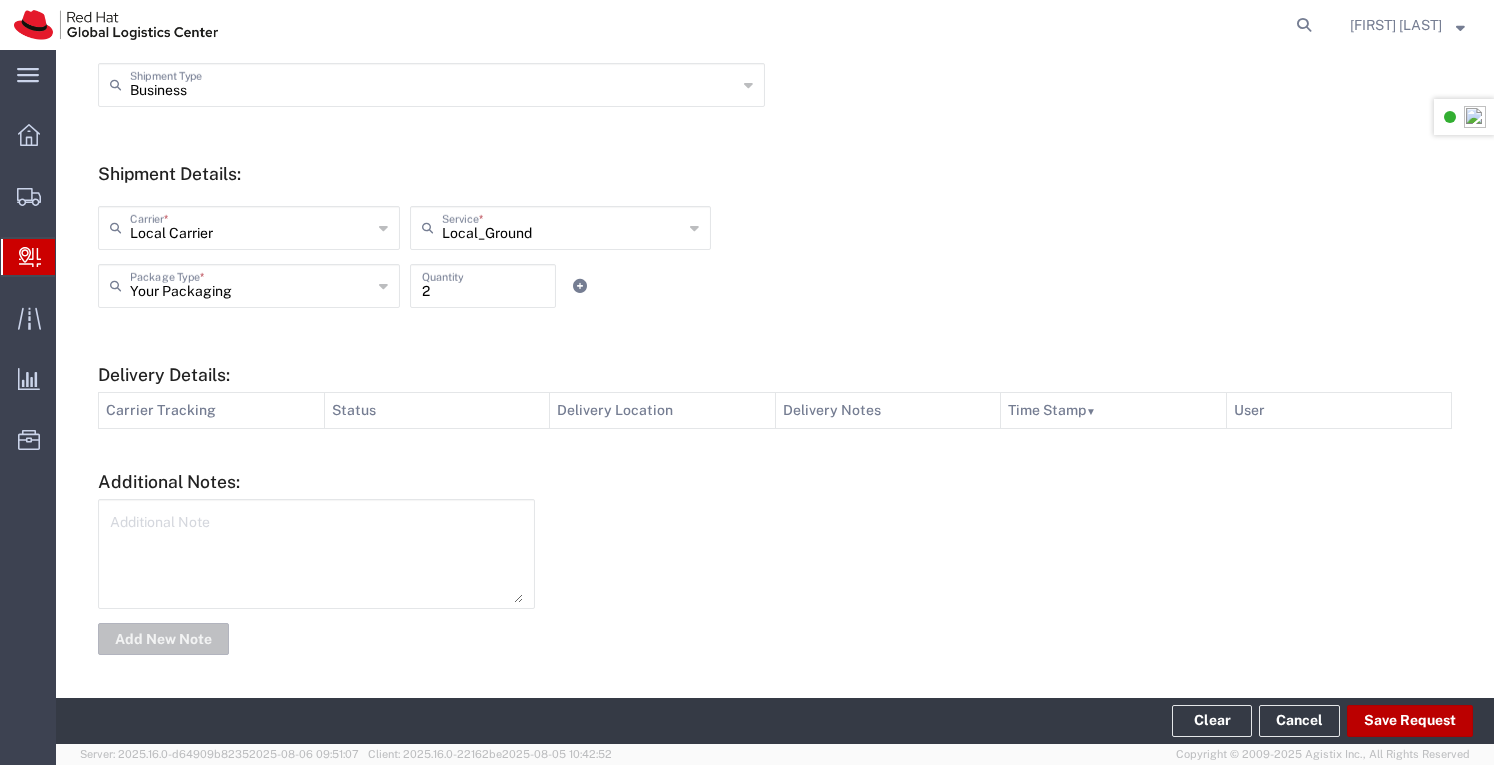 click on "Save Request" 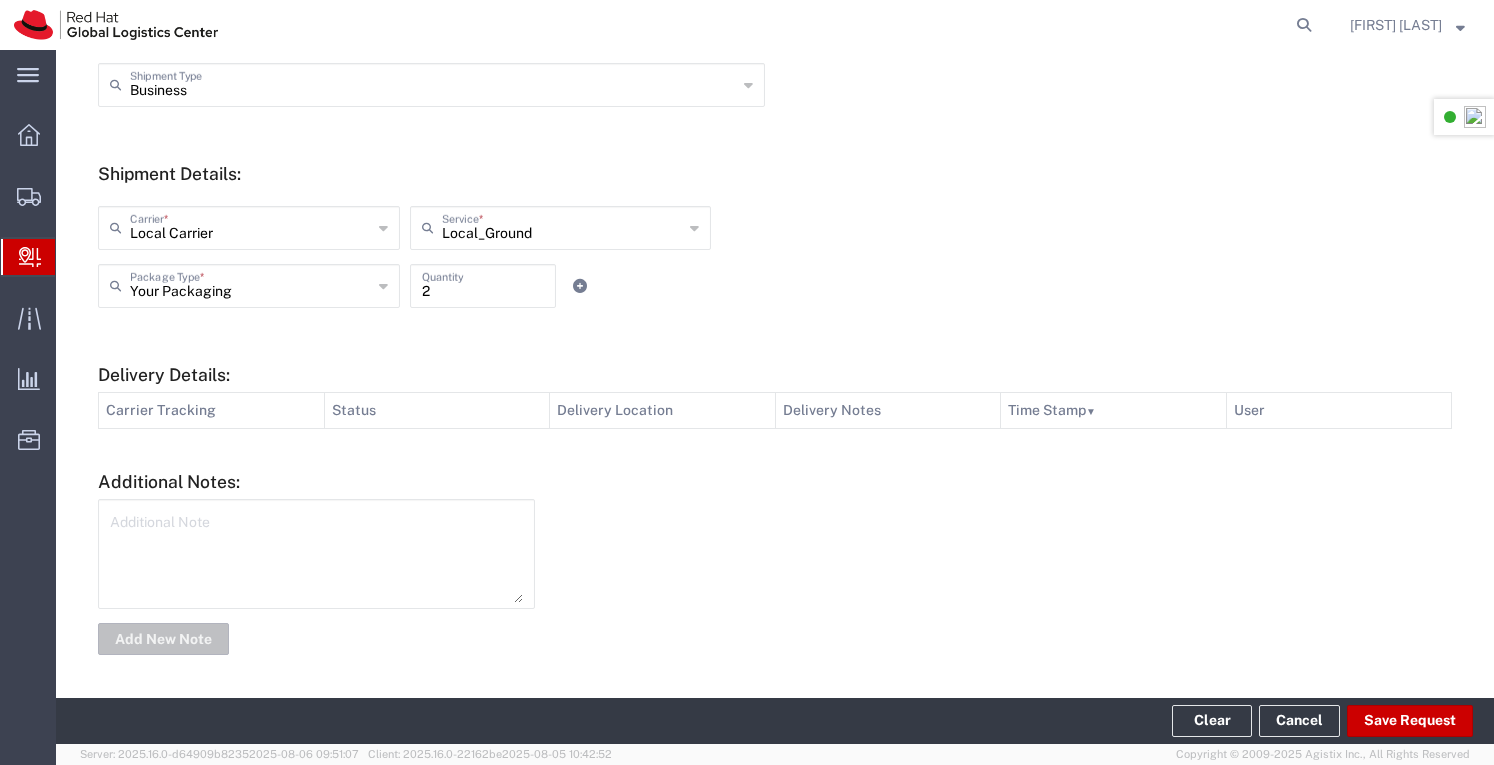 type 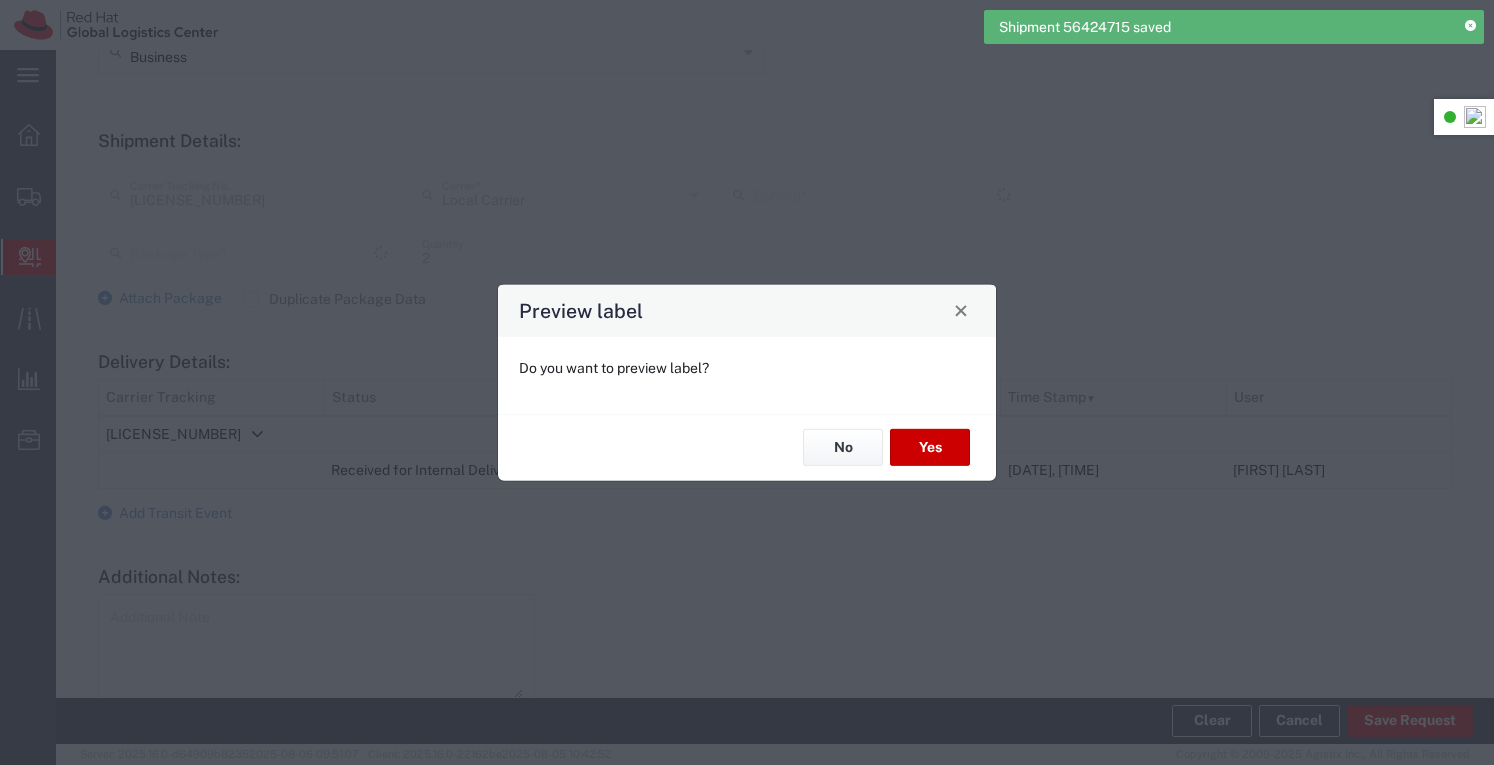 scroll, scrollTop: 664, scrollLeft: 0, axis: vertical 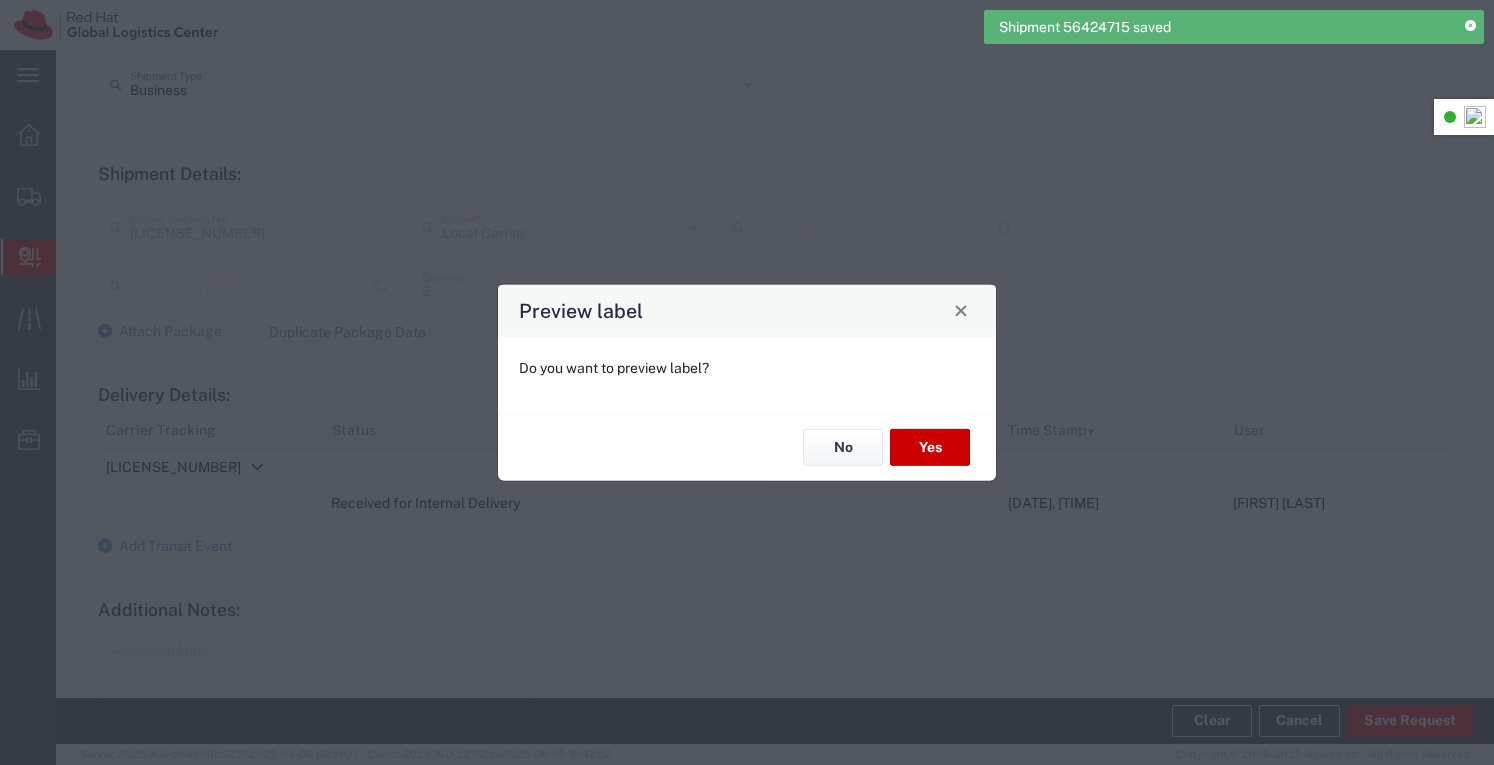 type on "Your Packaging" 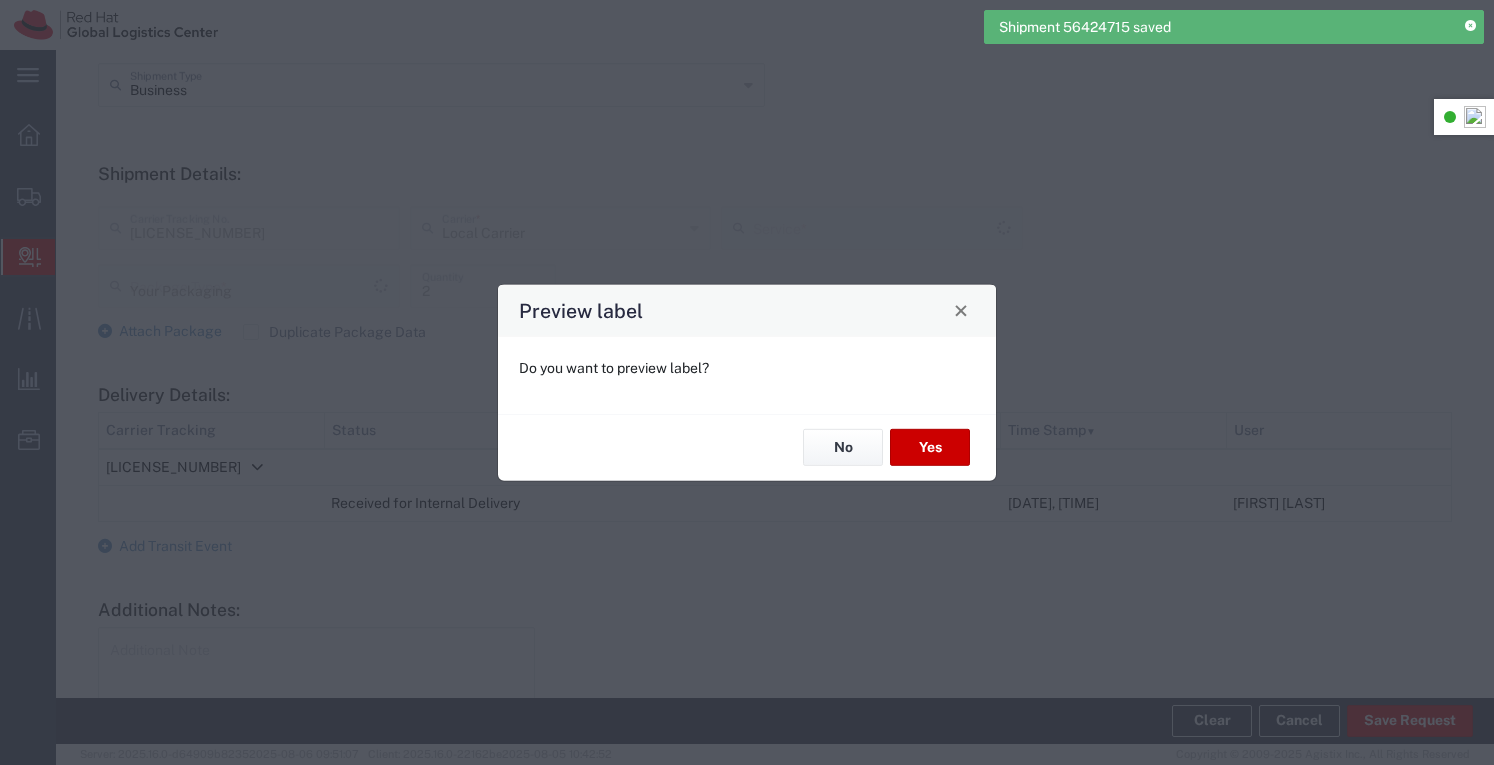 type on "Local_Ground" 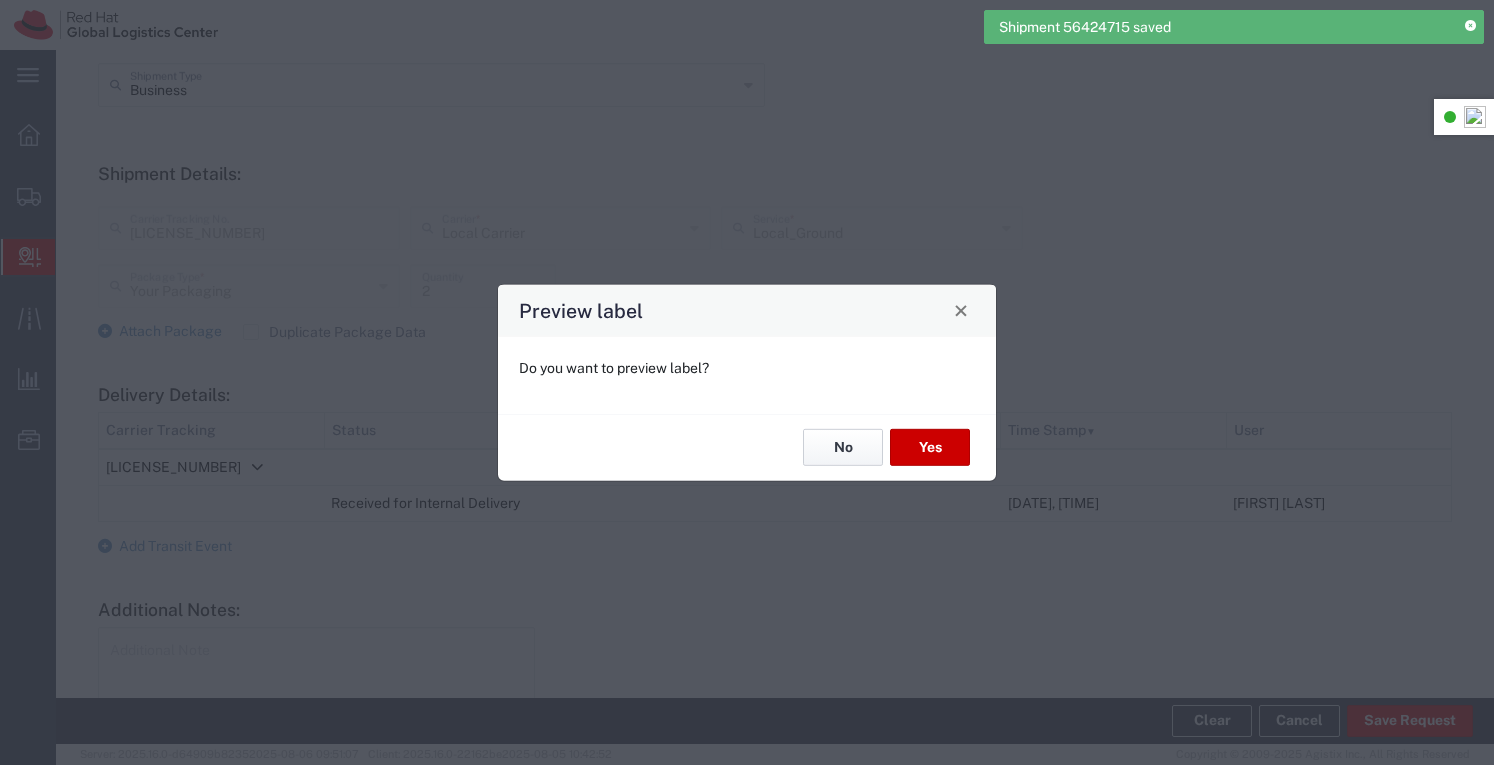 click on "No" 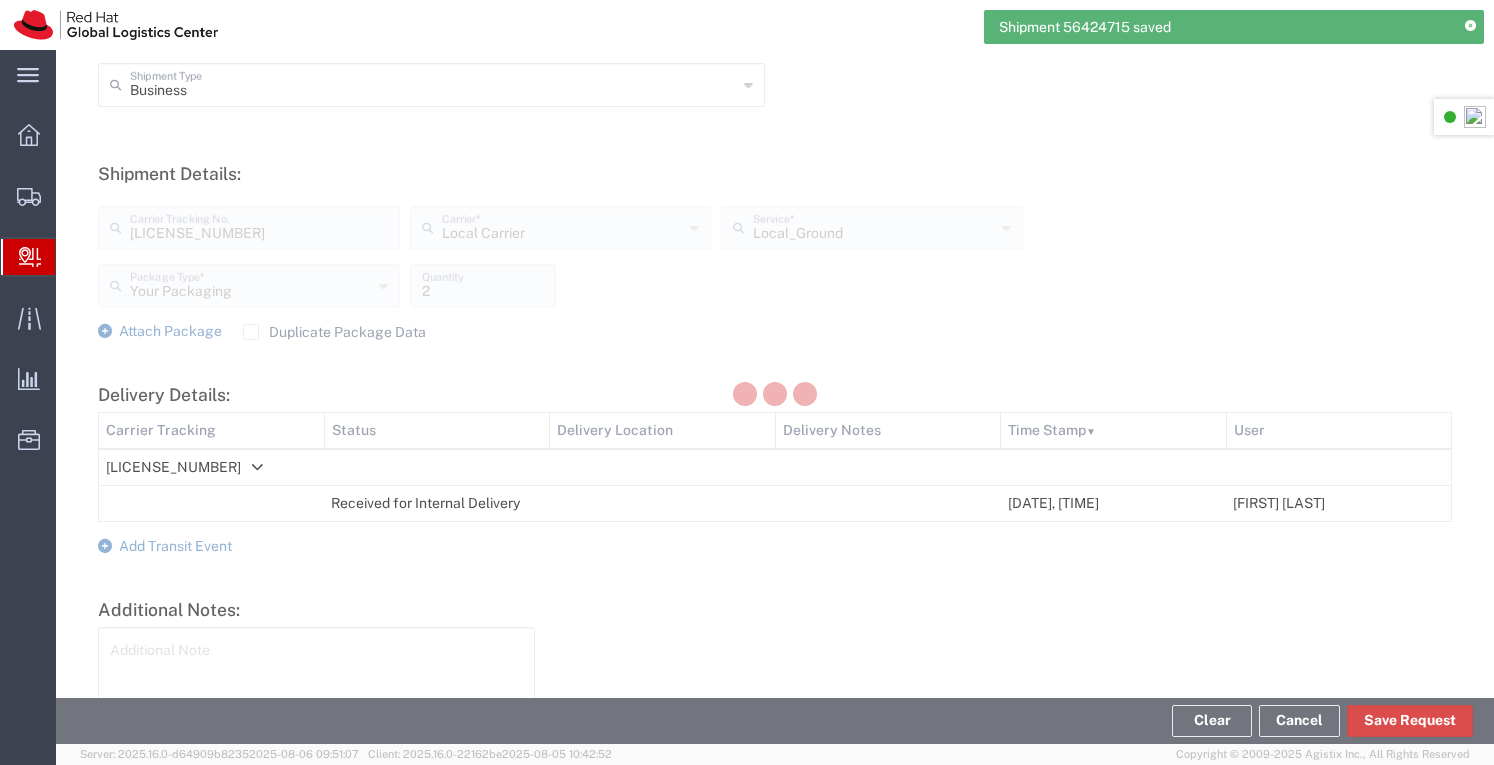 scroll, scrollTop: 0, scrollLeft: 0, axis: both 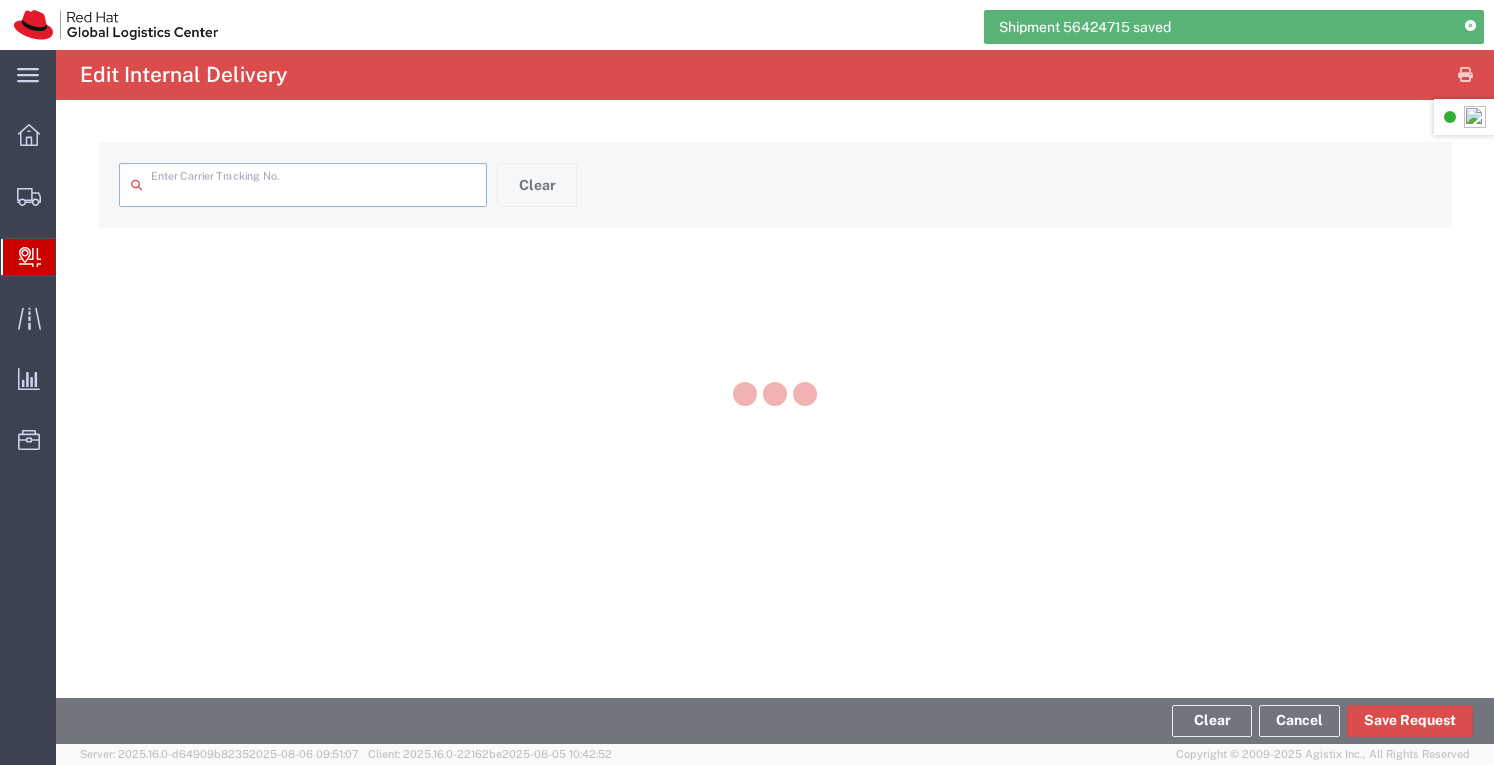 type on "[LICENSE_NUMBER]" 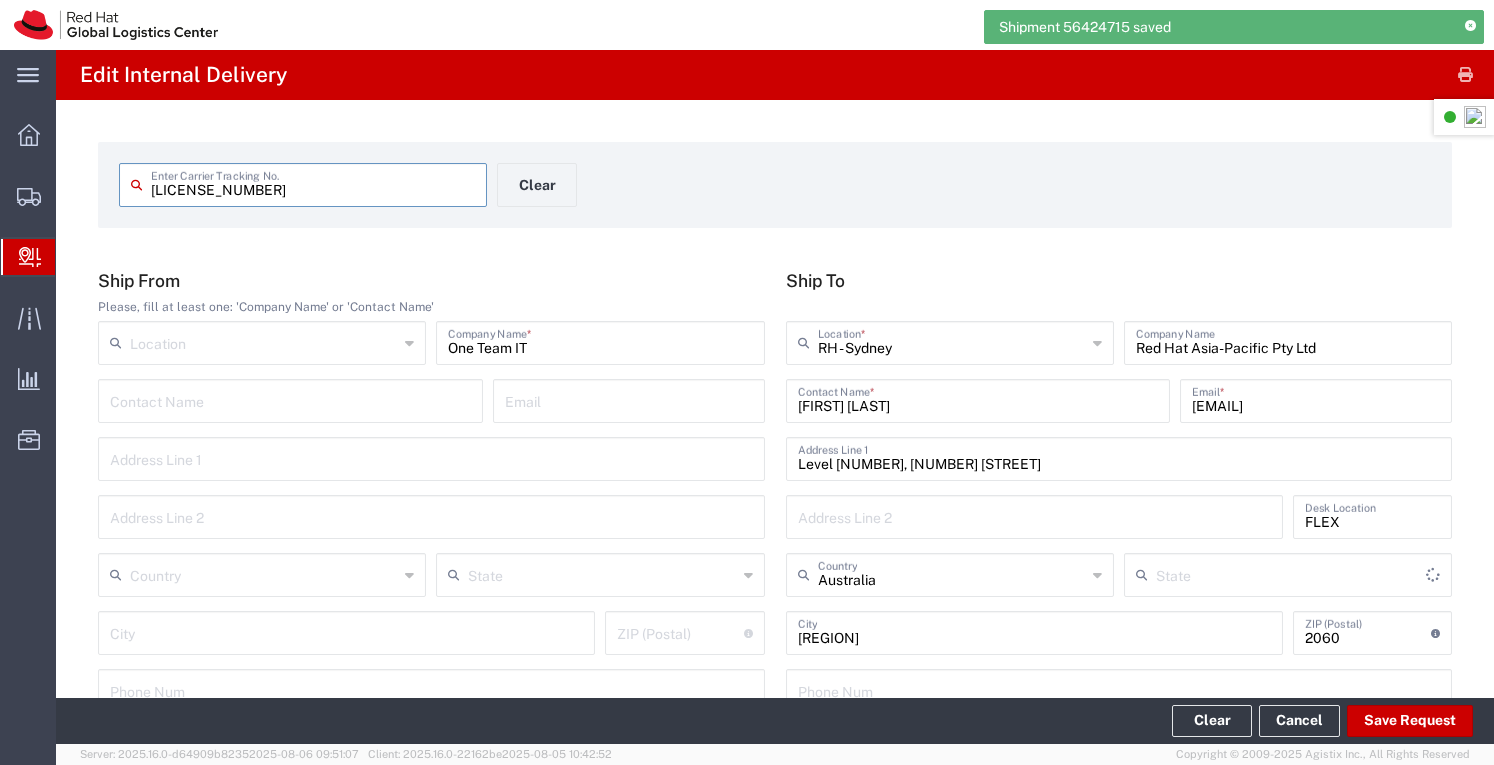 type on "Your Packaging" 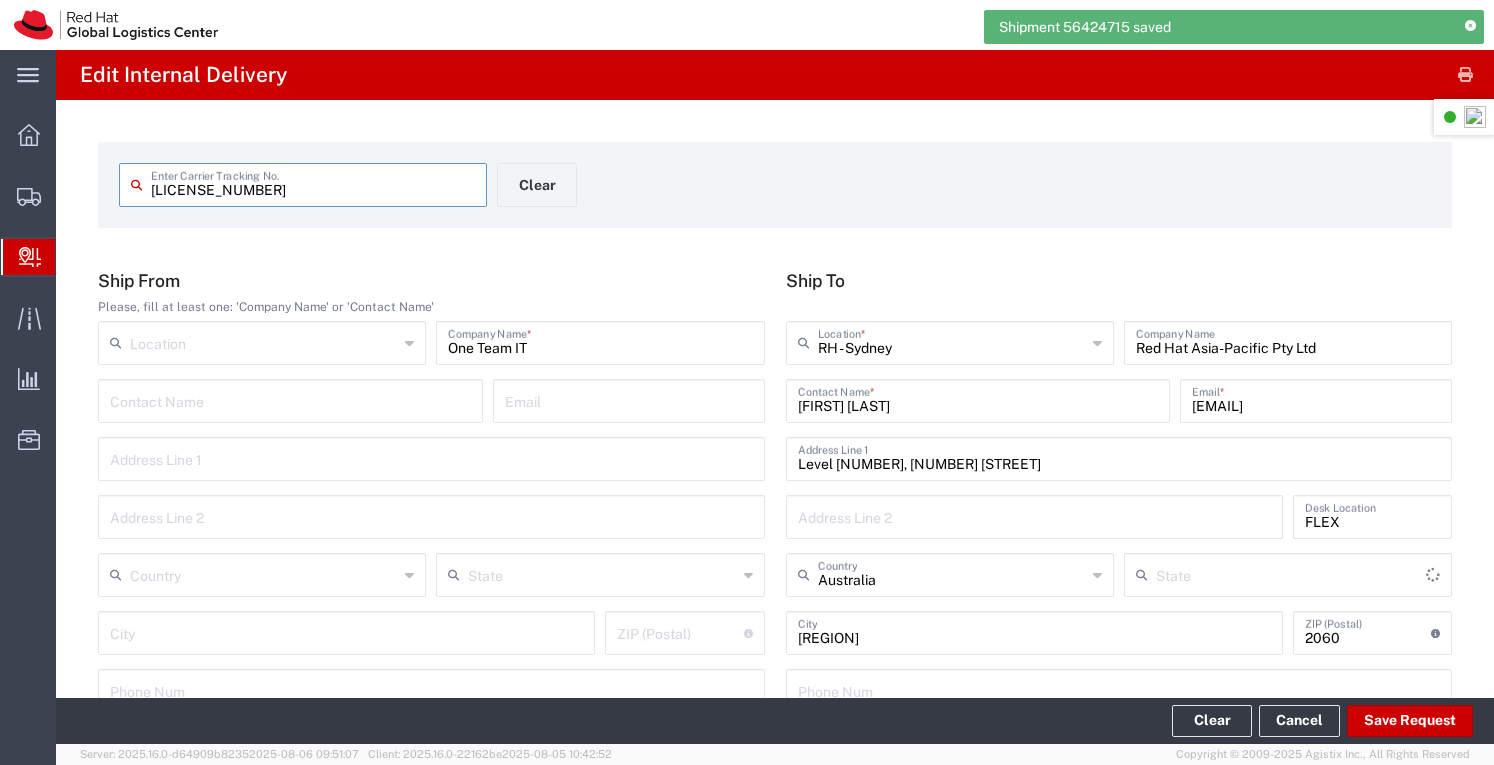 type on "Local_Ground" 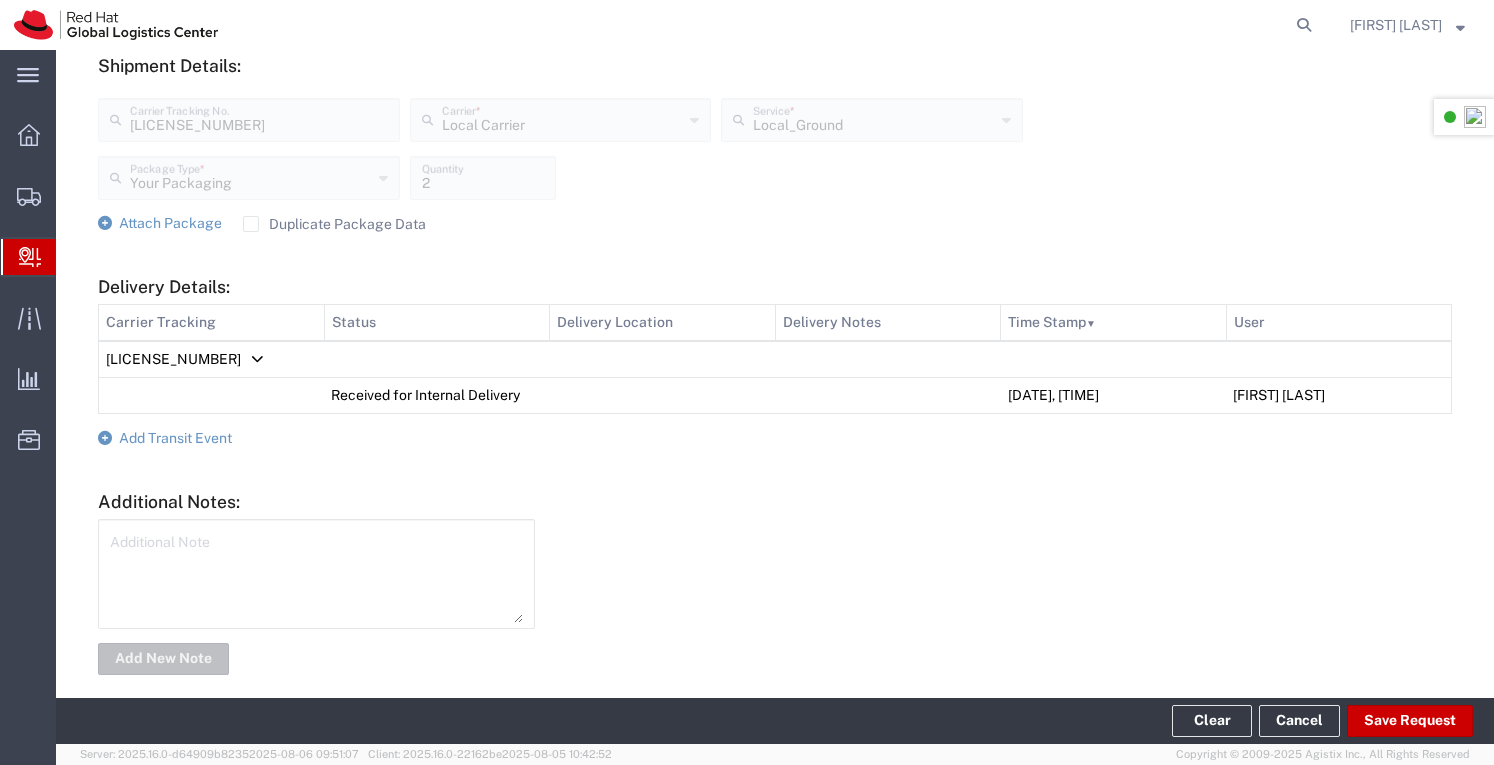 scroll, scrollTop: 754, scrollLeft: 0, axis: vertical 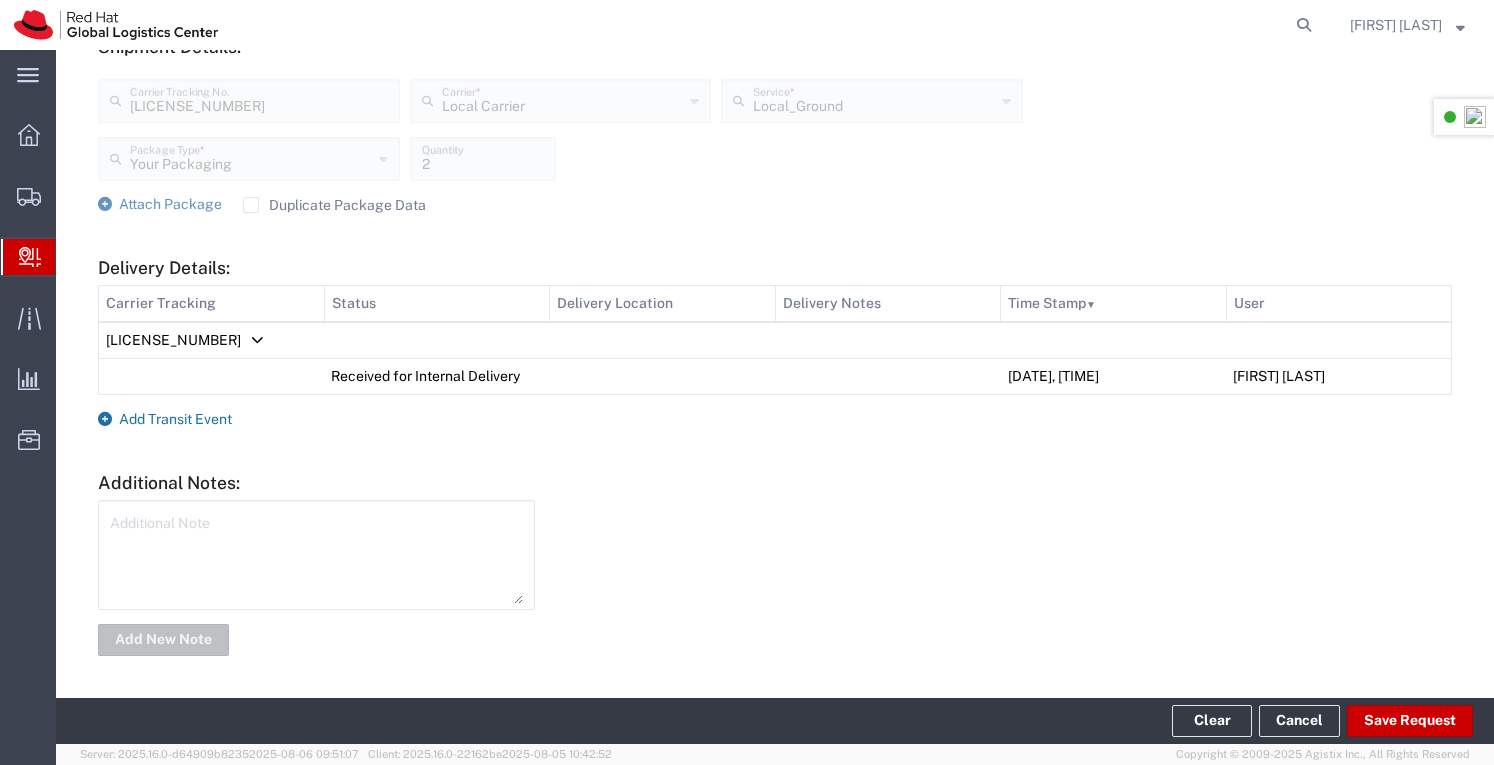 click on "Add Transit Event" 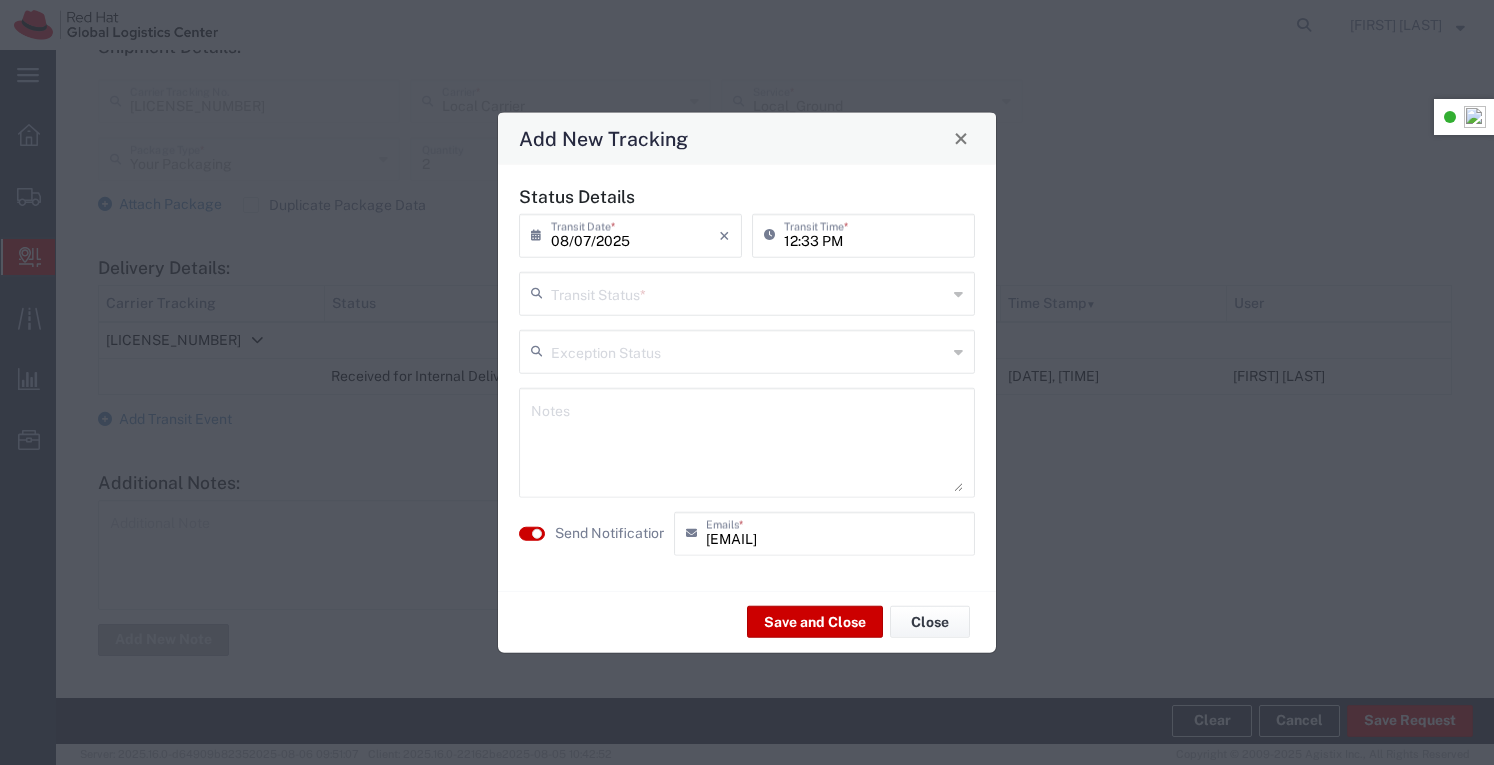 click on "Transit Status  *" 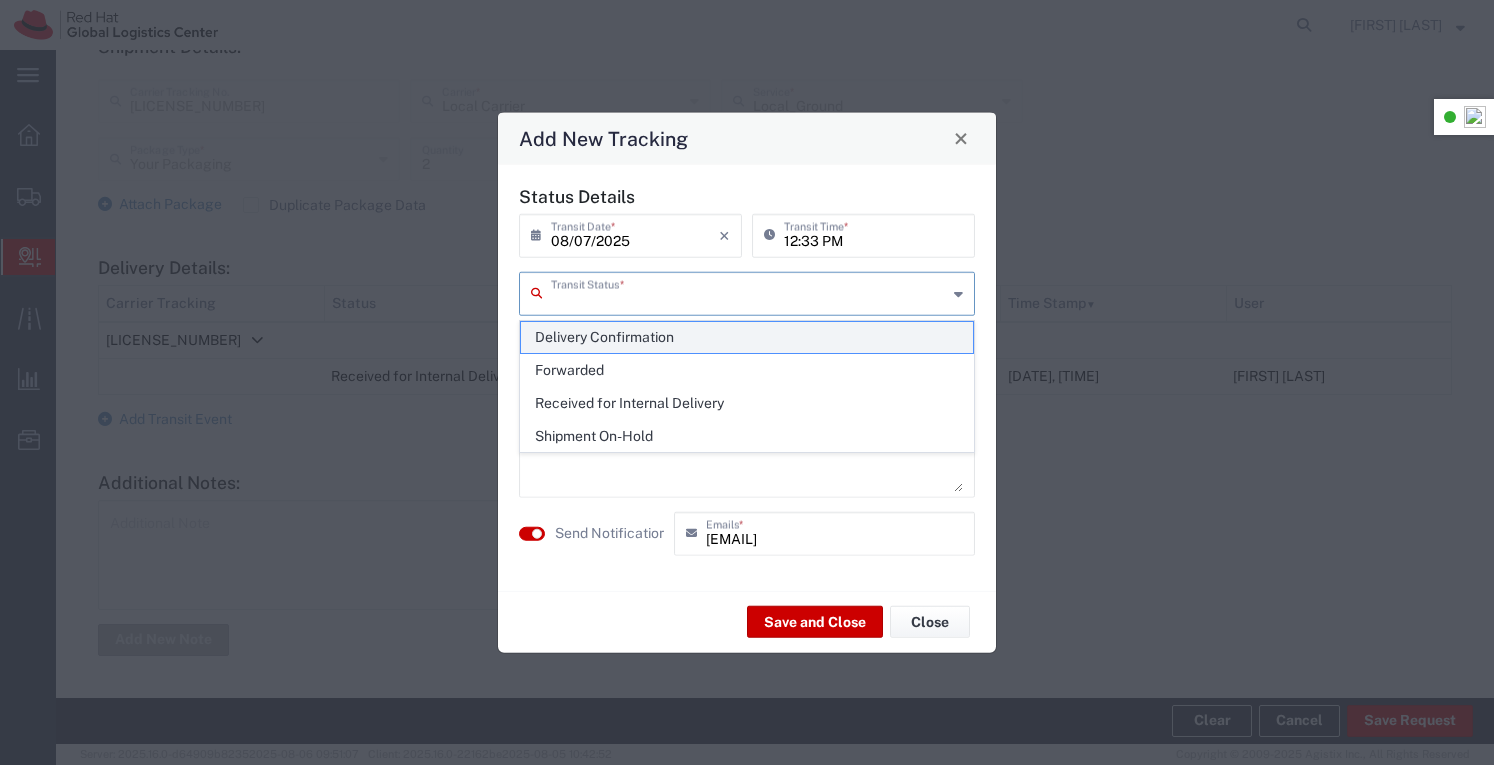 click on "Delivery Confirmation" 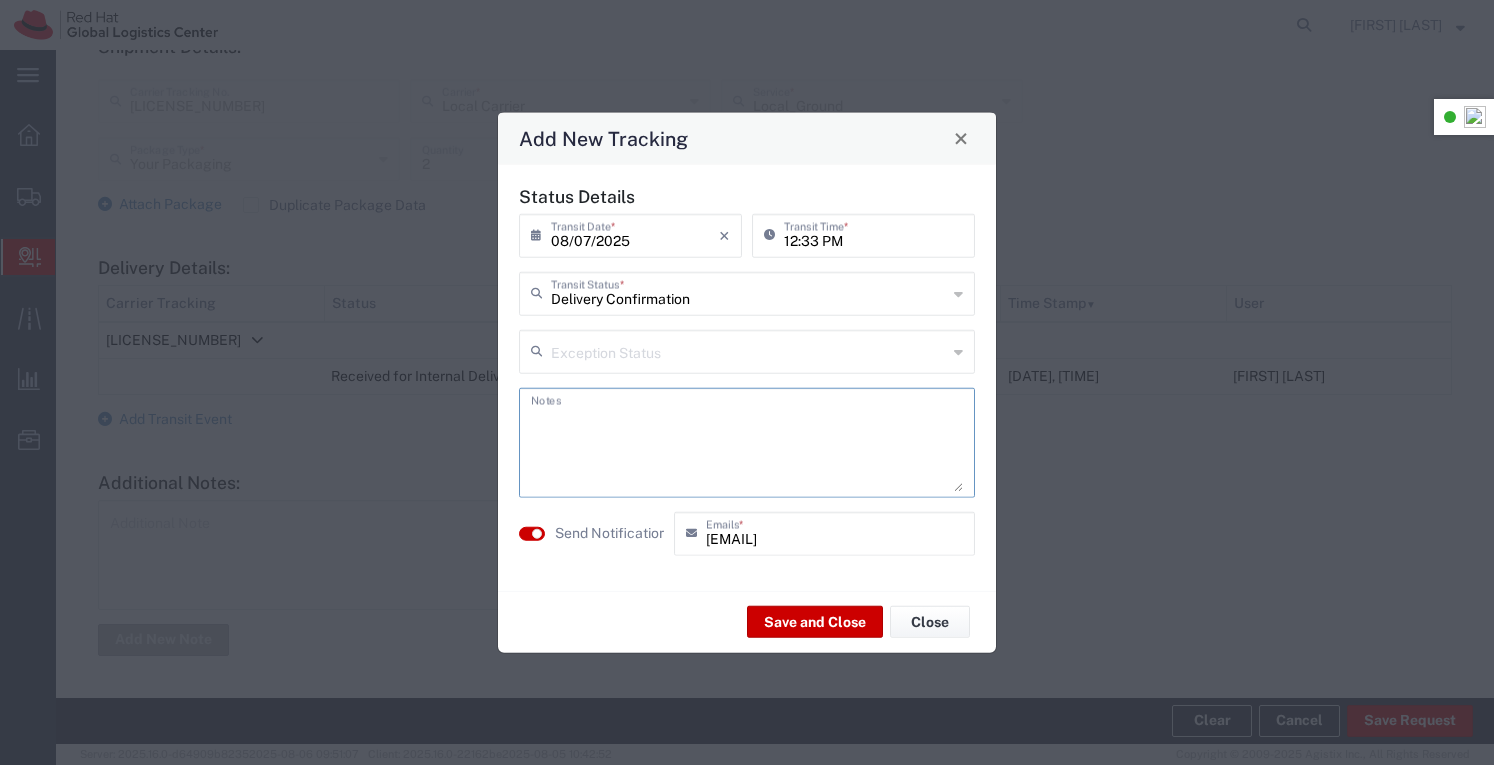 click at bounding box center [747, 442] 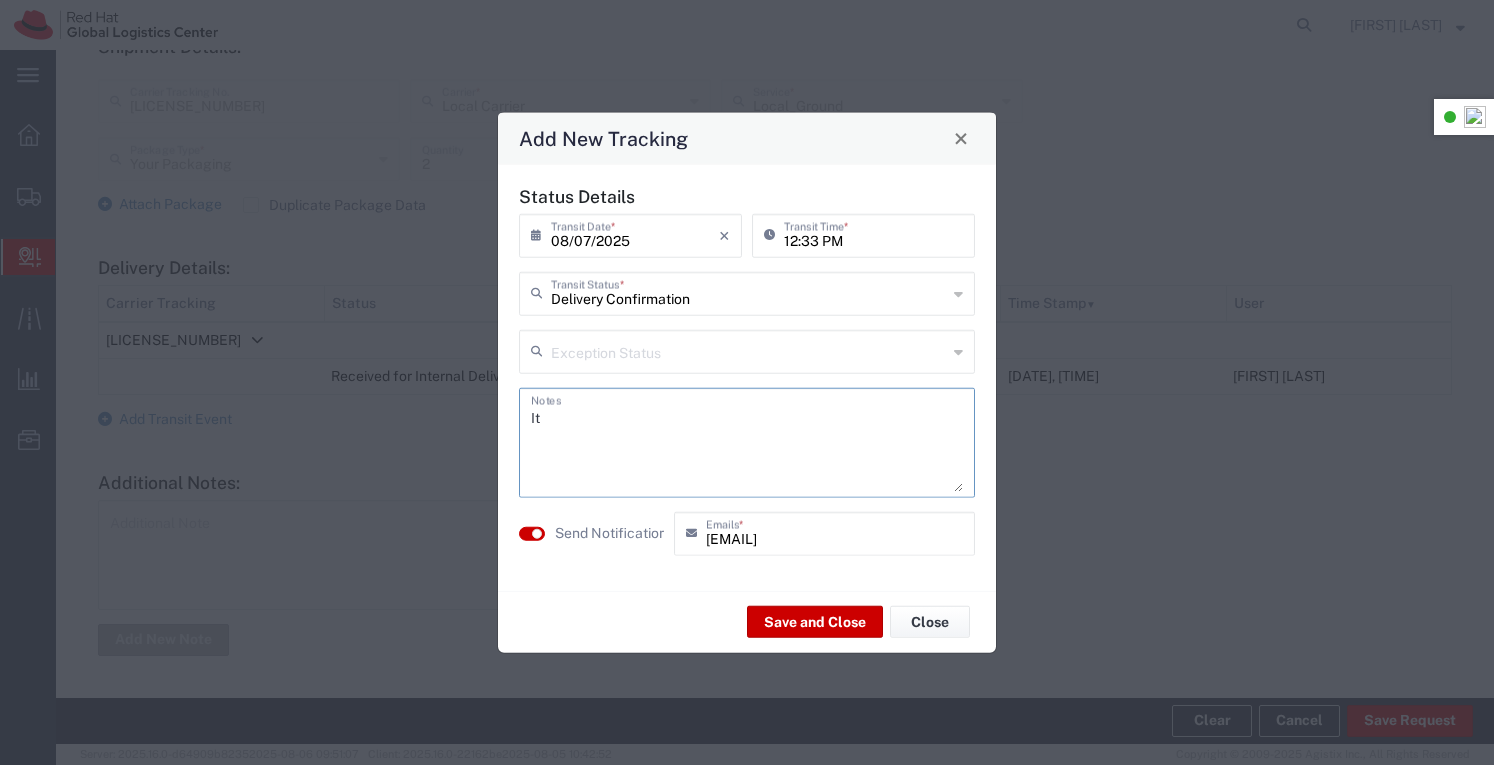type on "I" 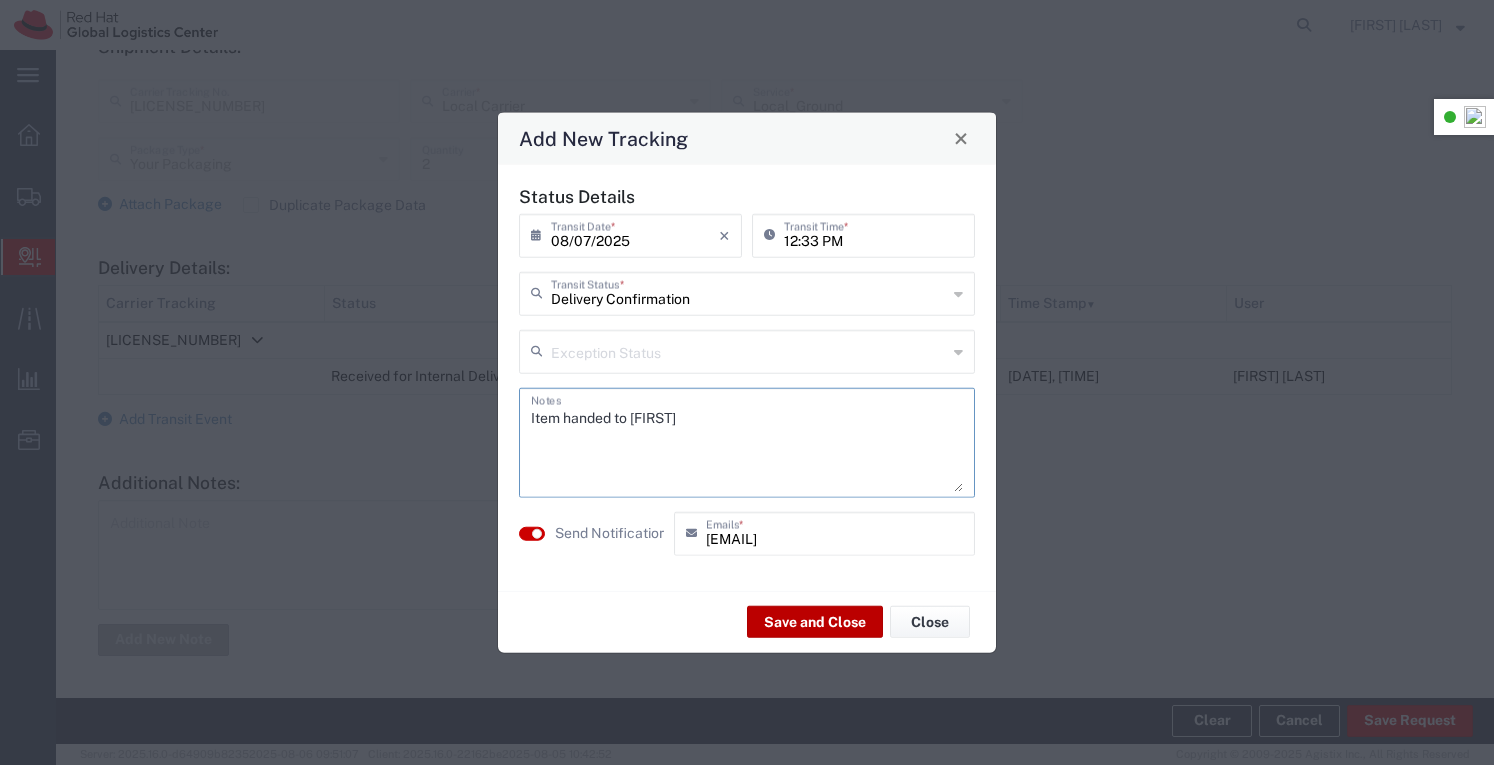 type on "Item handed to [FIRST]" 